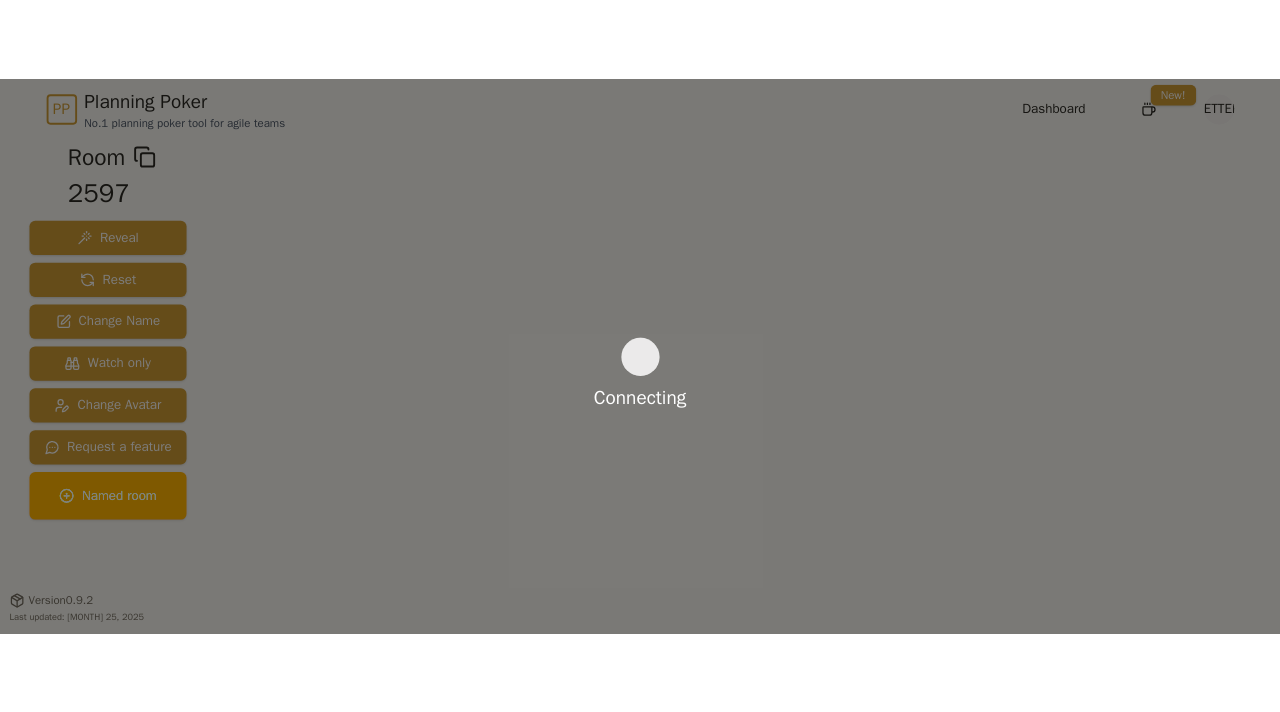scroll, scrollTop: 0, scrollLeft: 0, axis: both 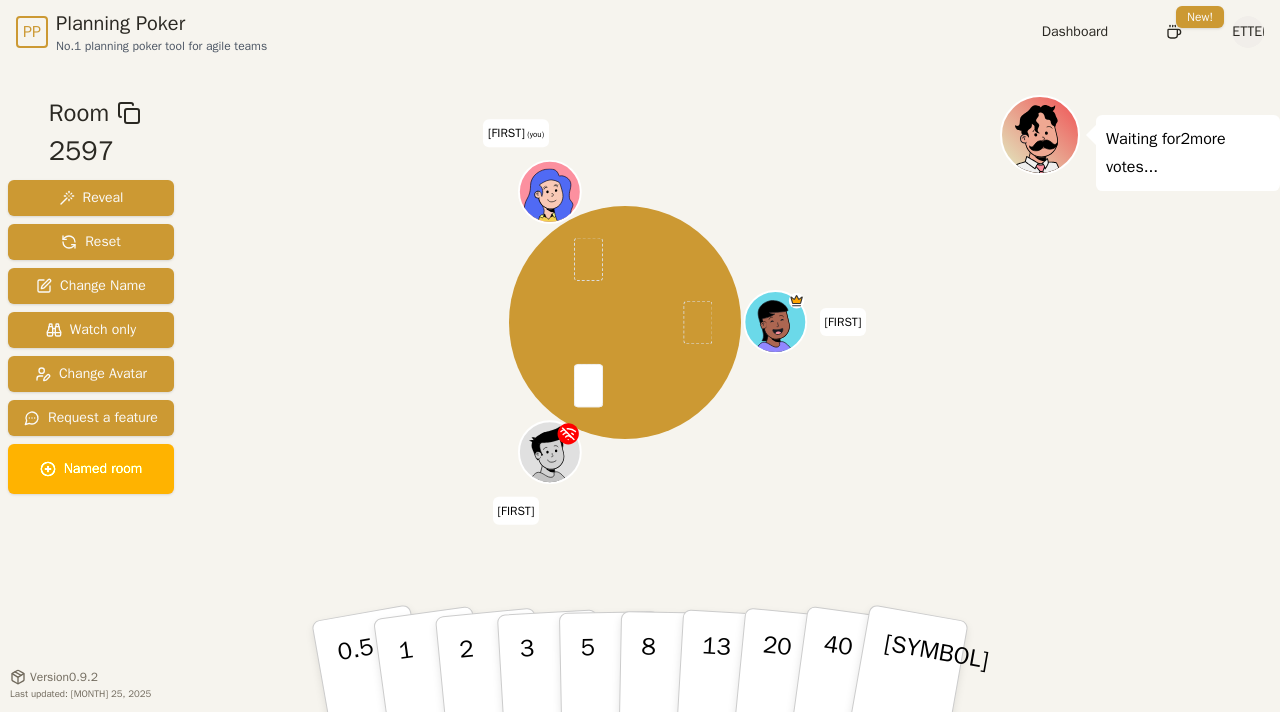 click at bounding box center [552, 191] 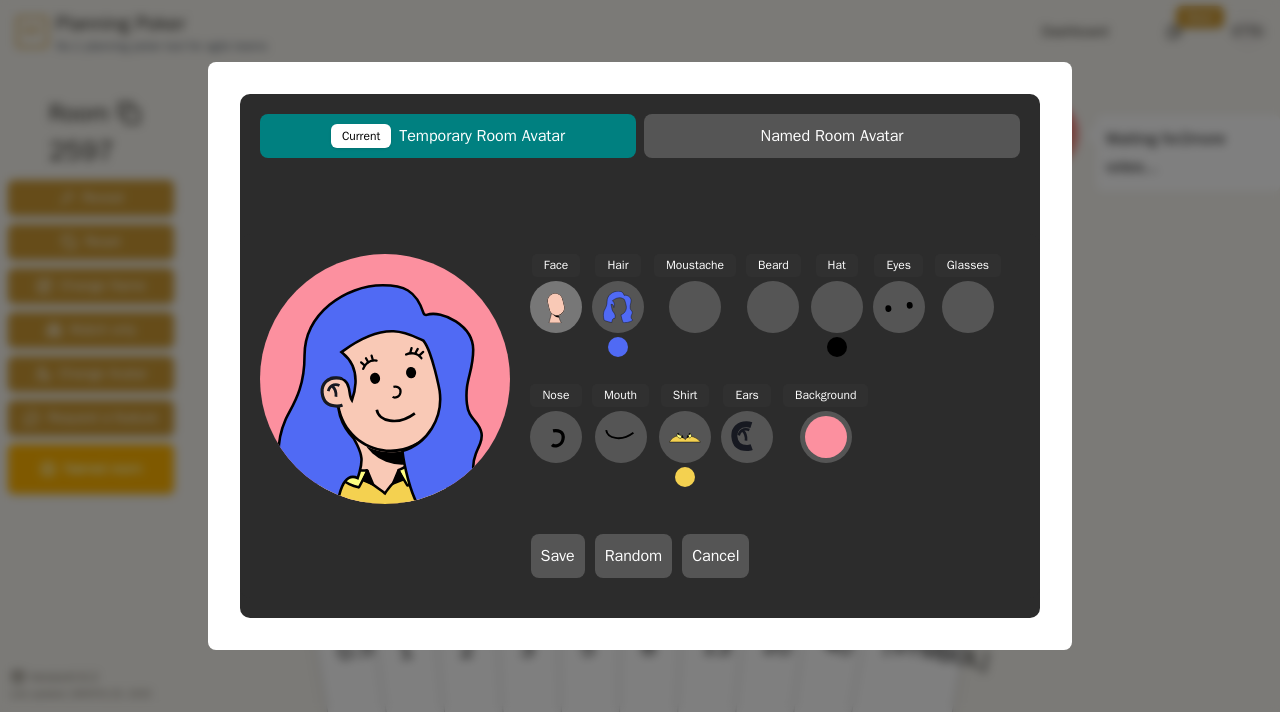 click at bounding box center (556, 307) 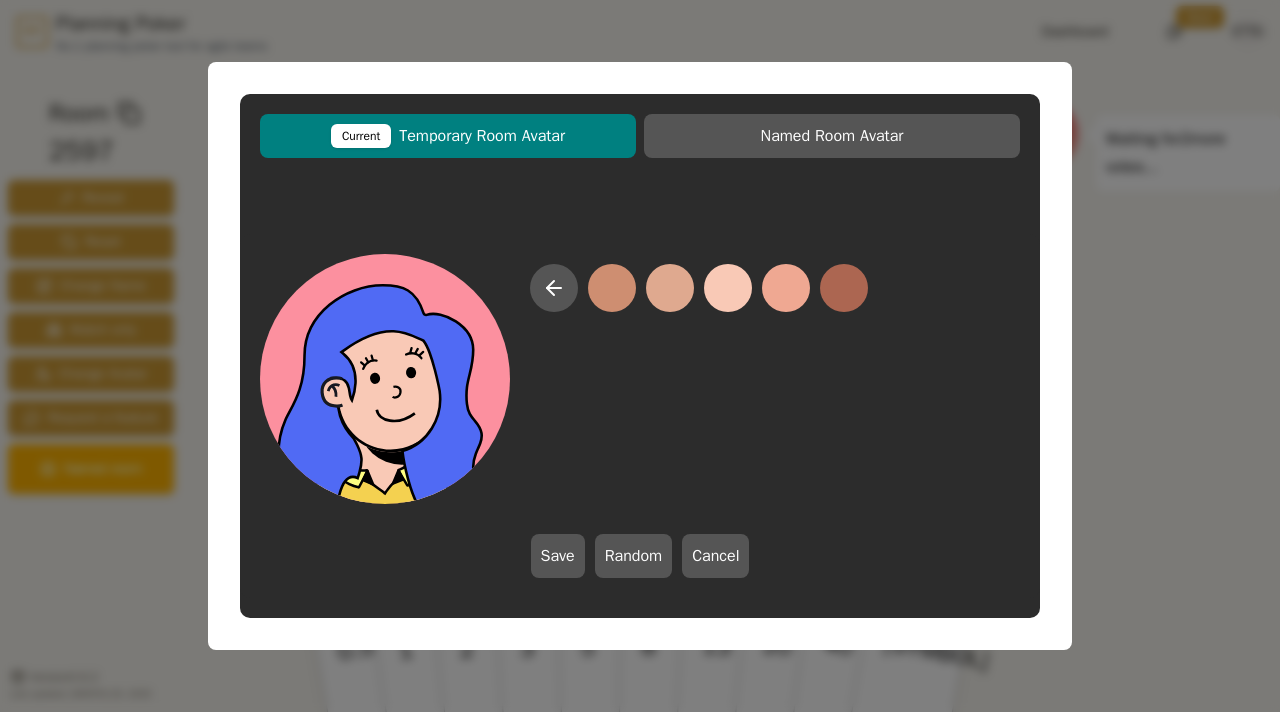 click at bounding box center [699, 384] 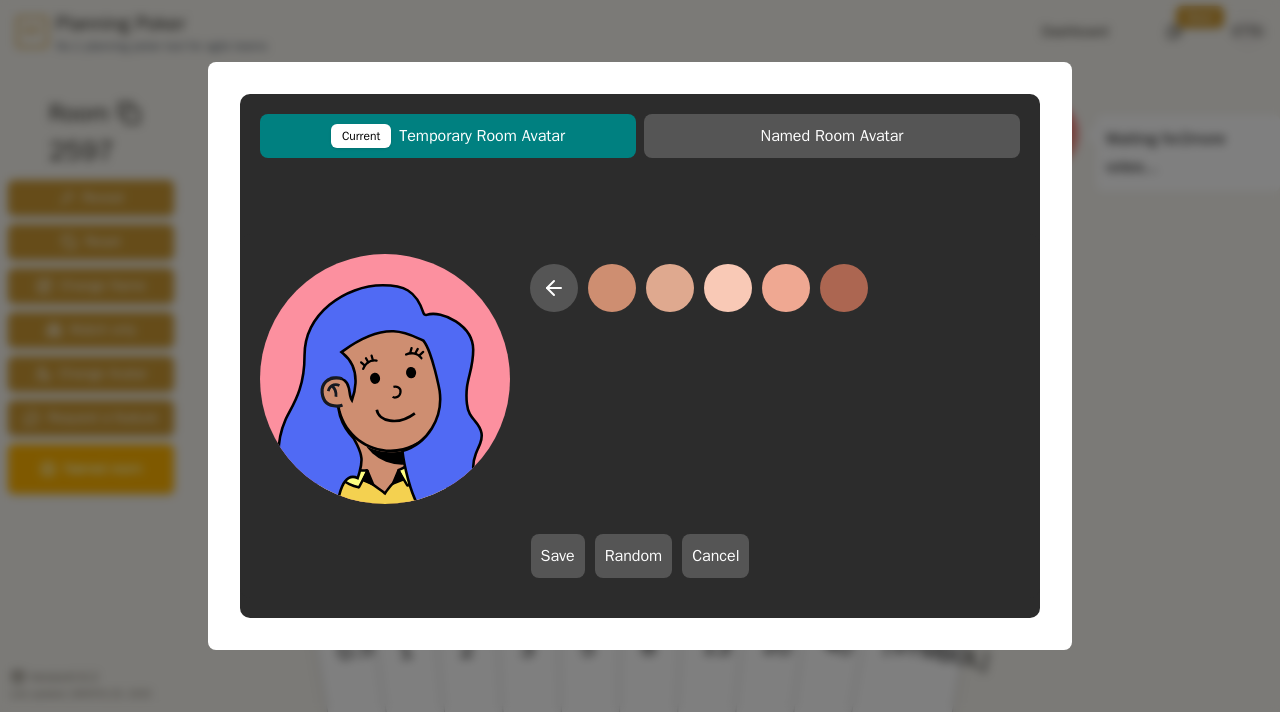 click at bounding box center [612, 288] 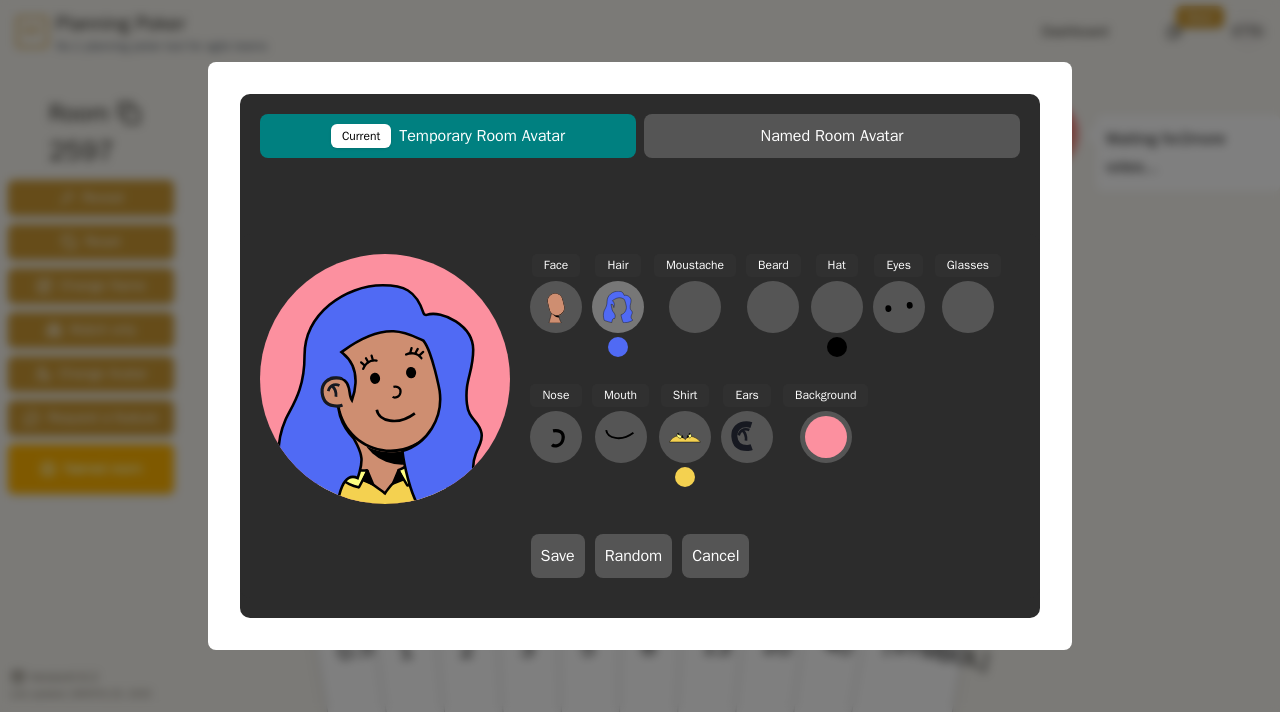click at bounding box center (556, 307) 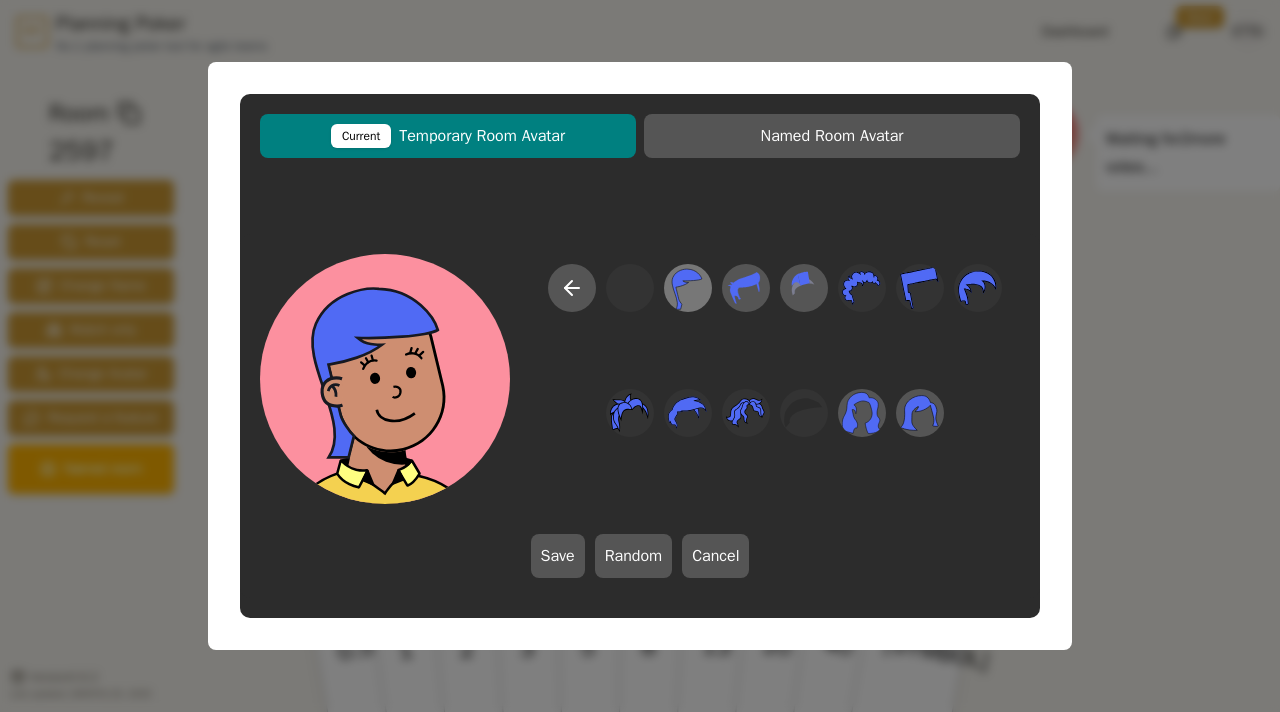 click at bounding box center (687, 288) 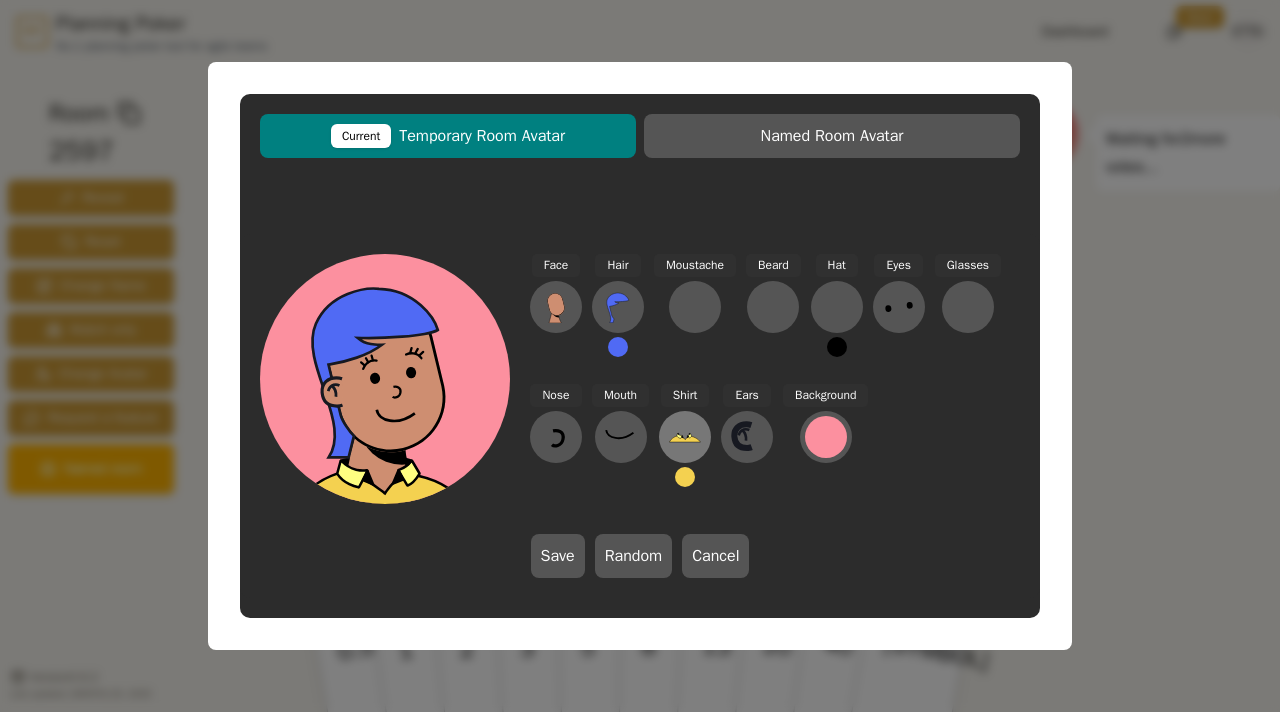 click at bounding box center (556, 307) 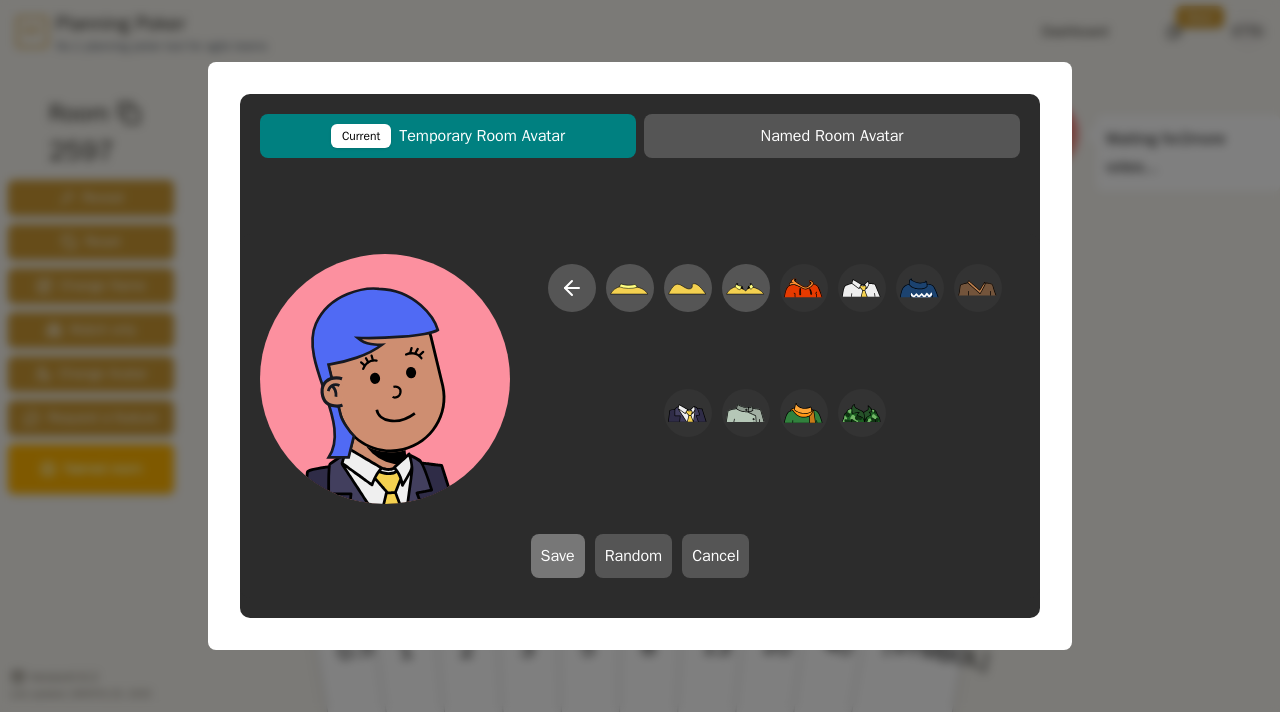 click on "Save" at bounding box center [558, 556] 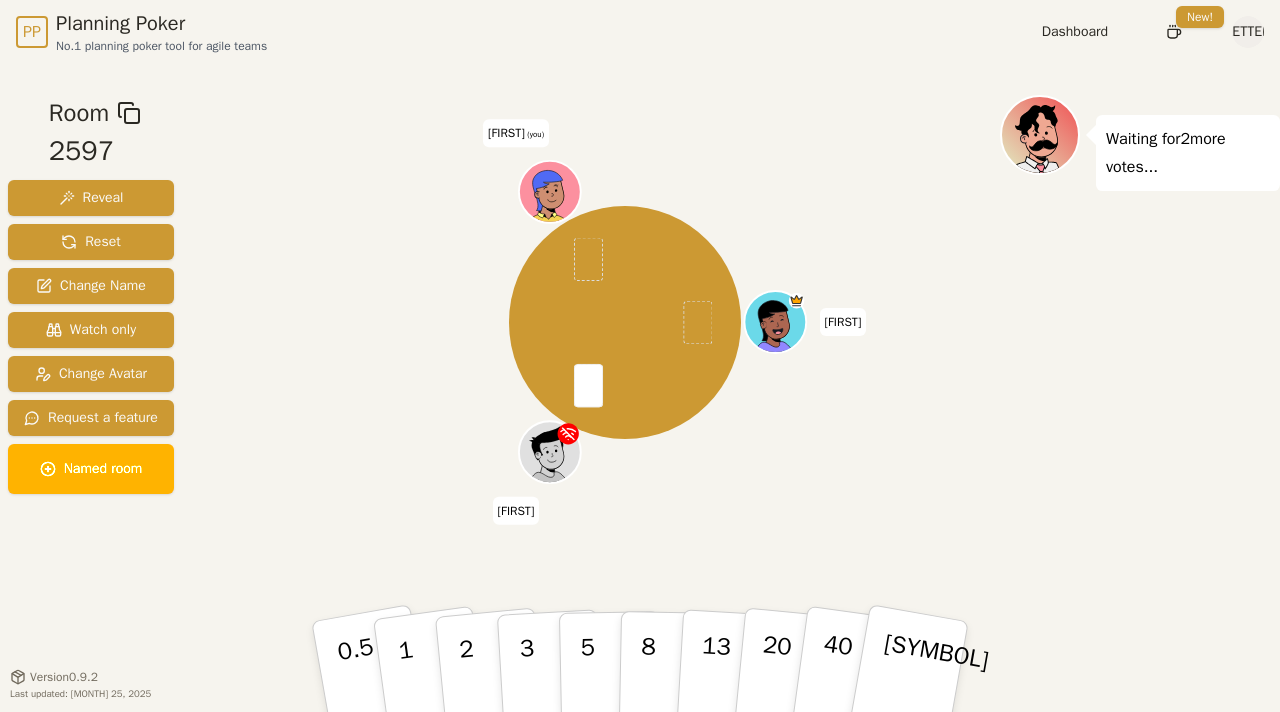 click at bounding box center (548, 213) 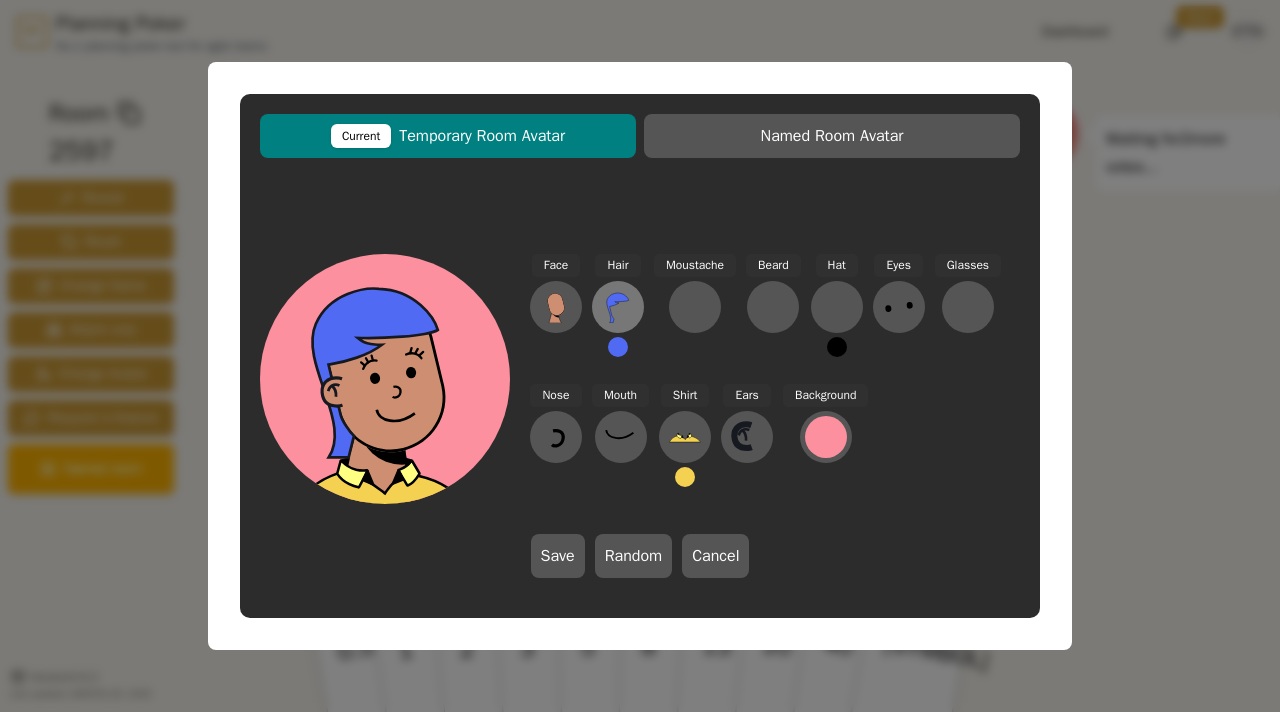 click at bounding box center (556, 307) 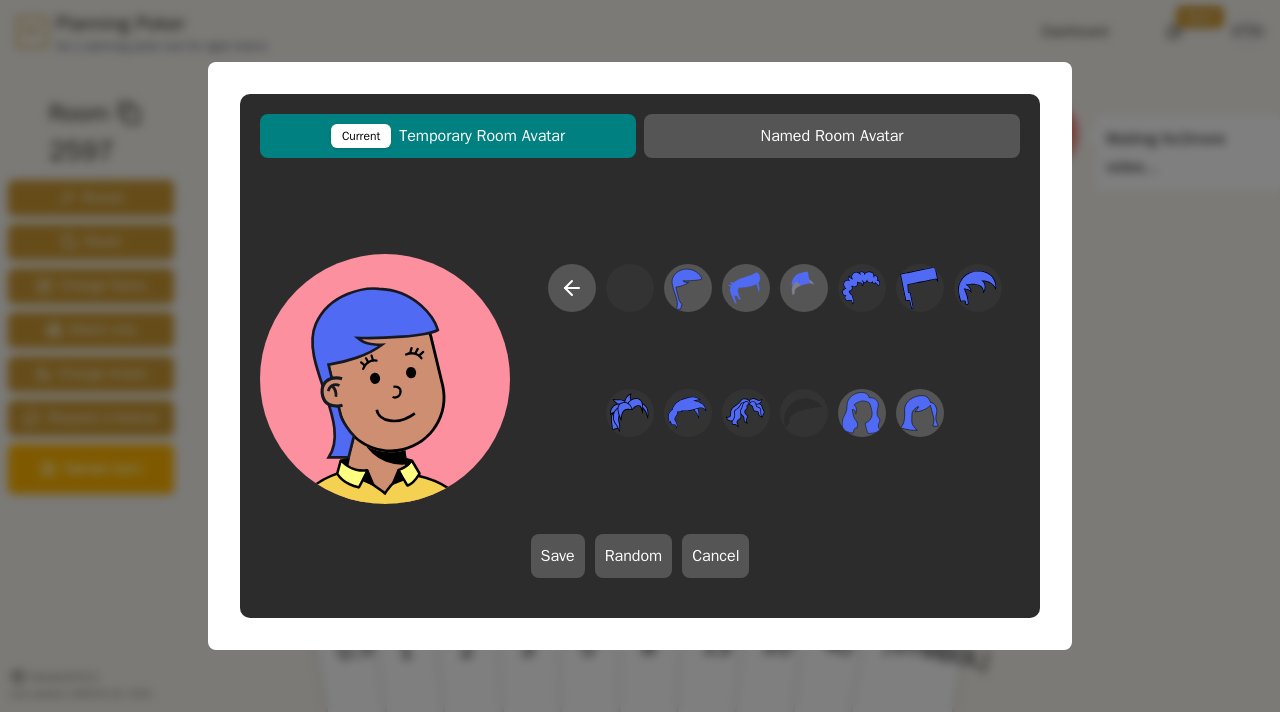click at bounding box center [775, 384] 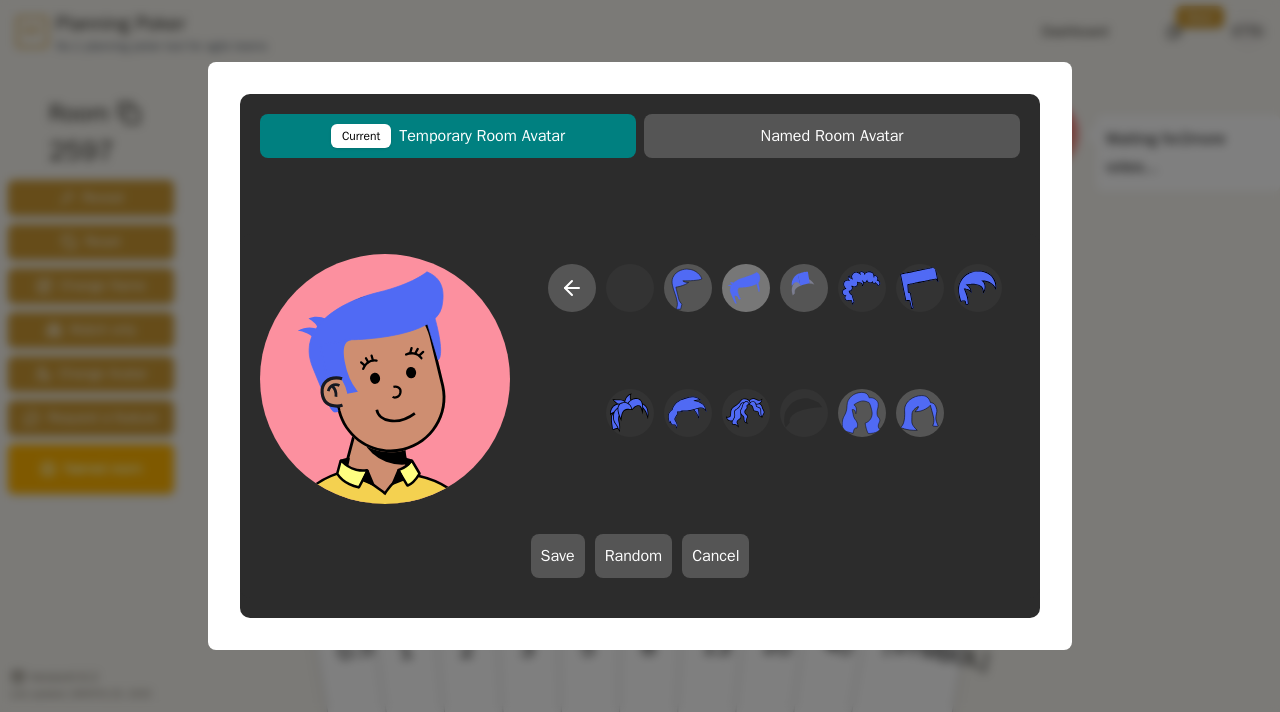 click at bounding box center [687, 288] 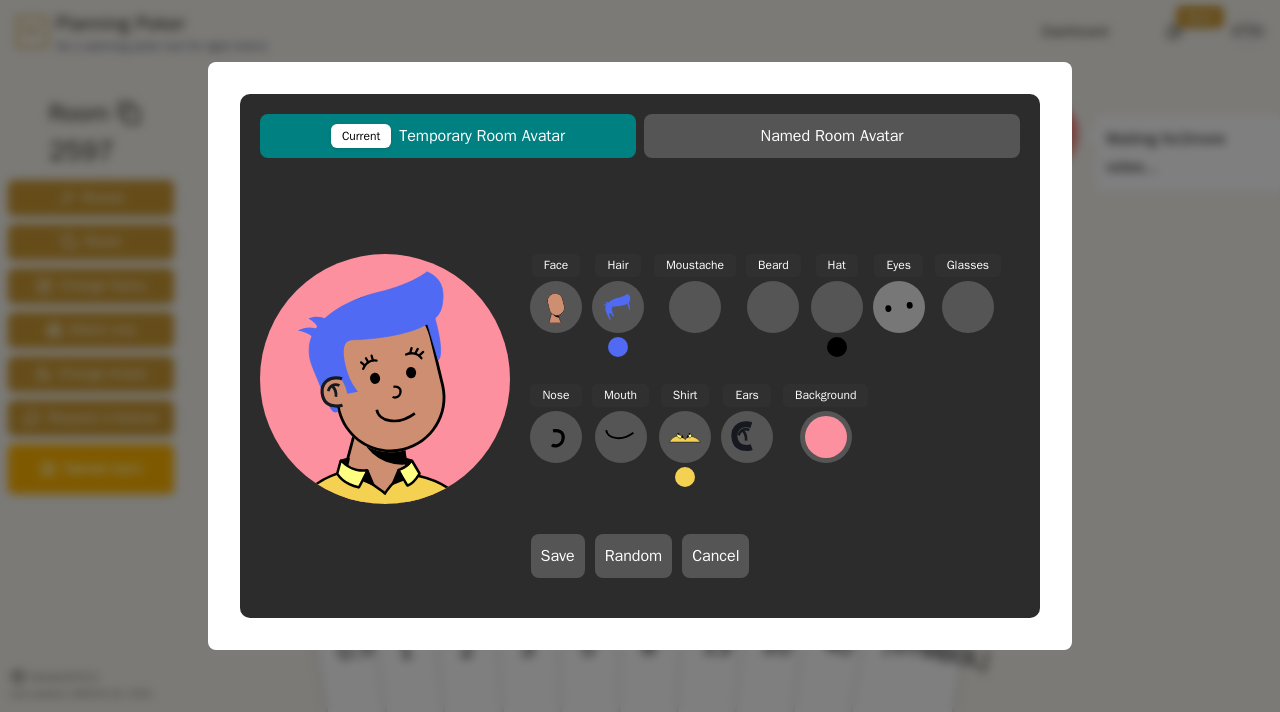 click at bounding box center [556, 307] 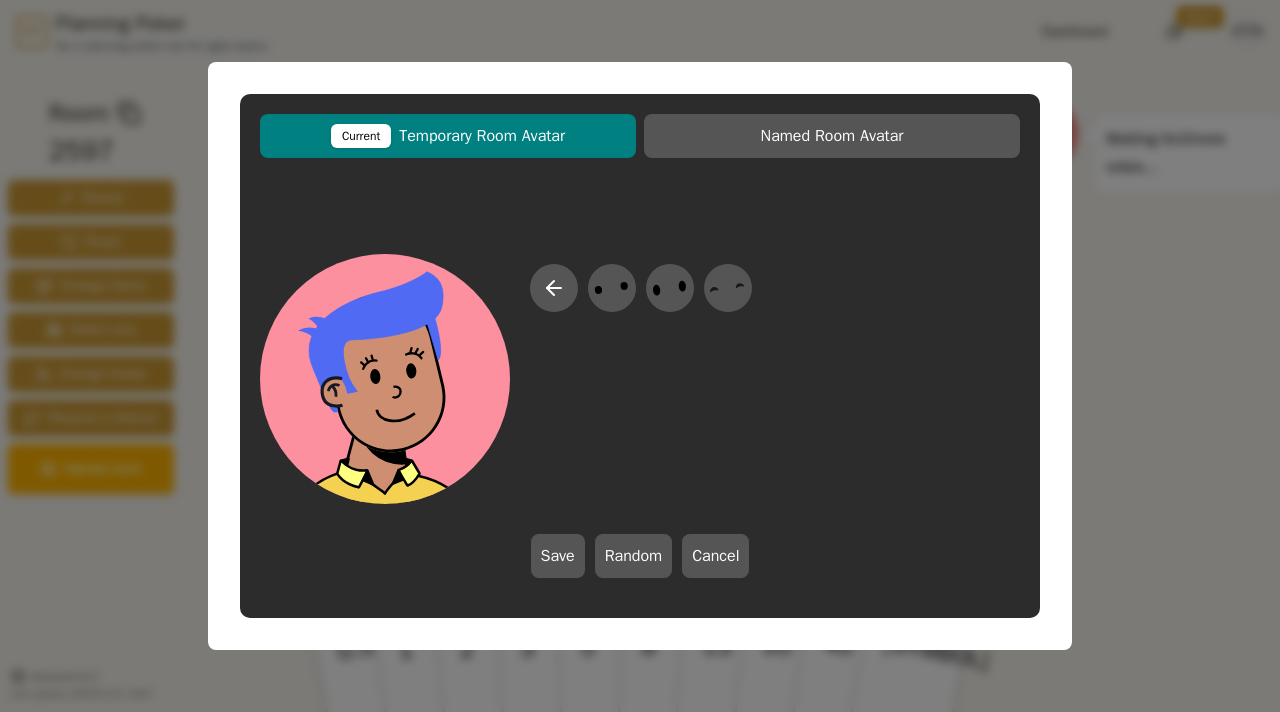 click at bounding box center (641, 384) 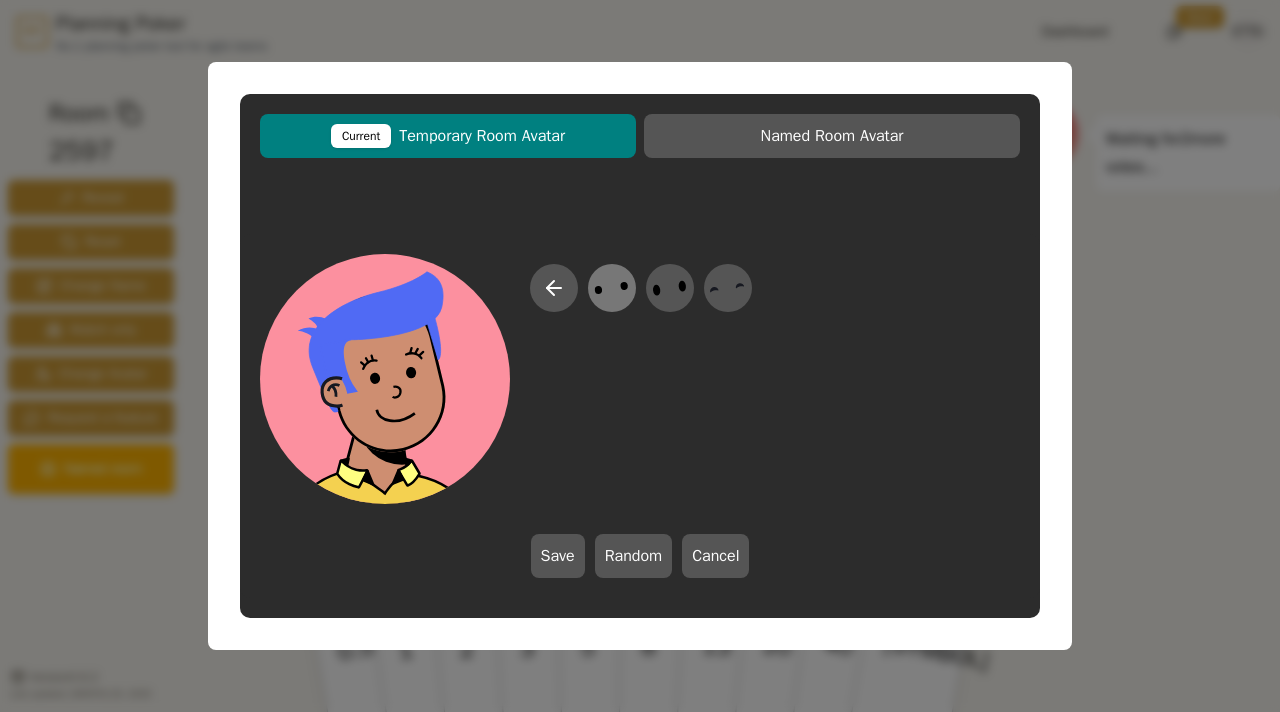 click at bounding box center (611, 288) 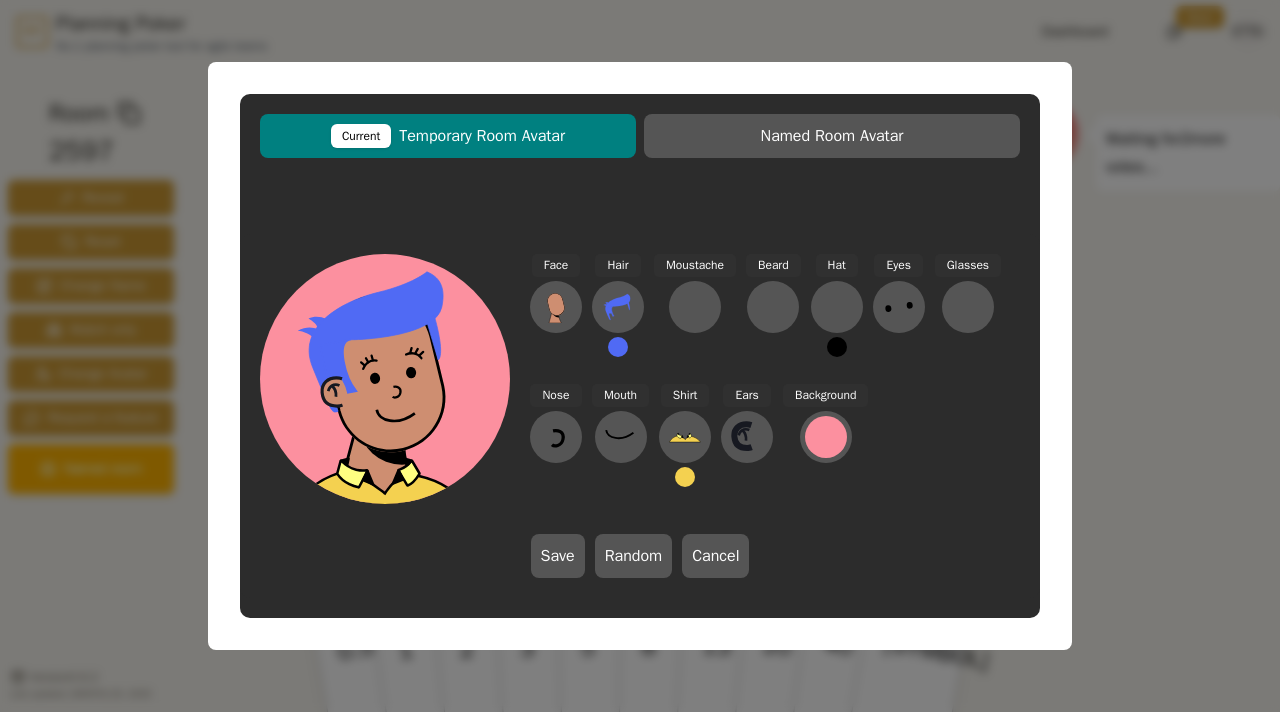 click on "Face Hair Moustache Beard Hat Eyes Glasses Nose Mouth Shirt Ears Background Save Random Cancel" at bounding box center [775, 379] 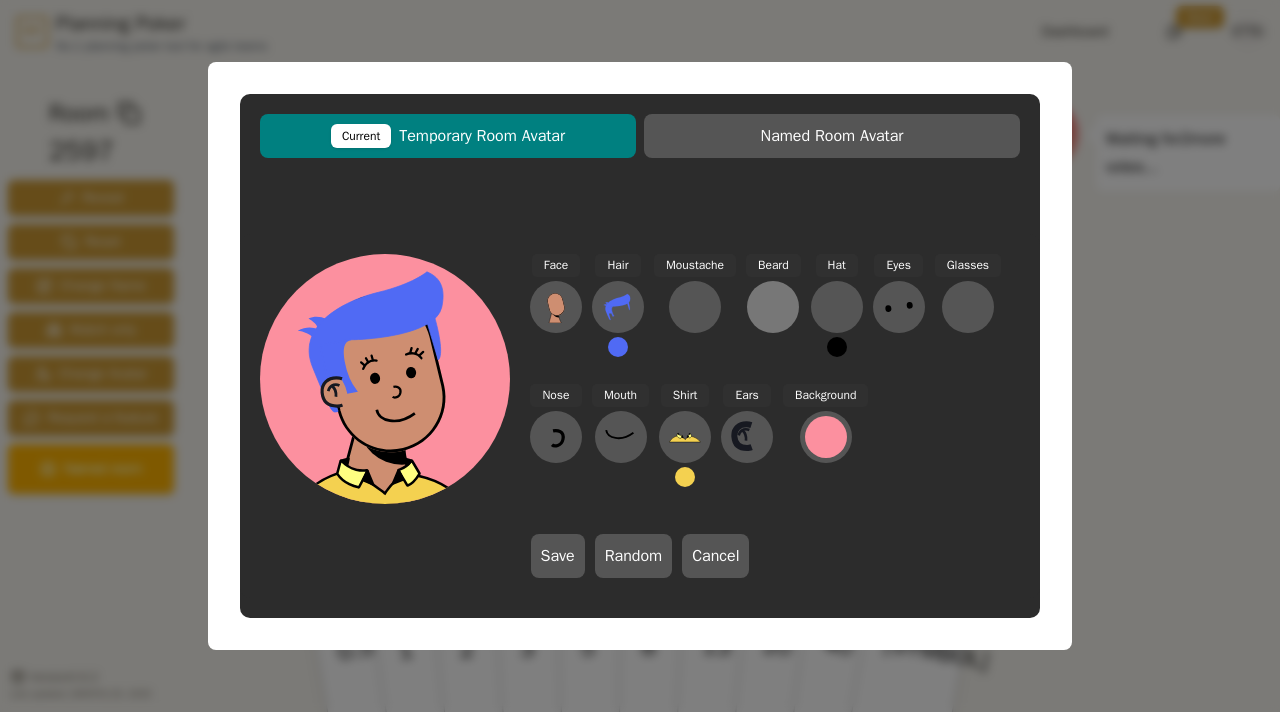 click at bounding box center [556, 307] 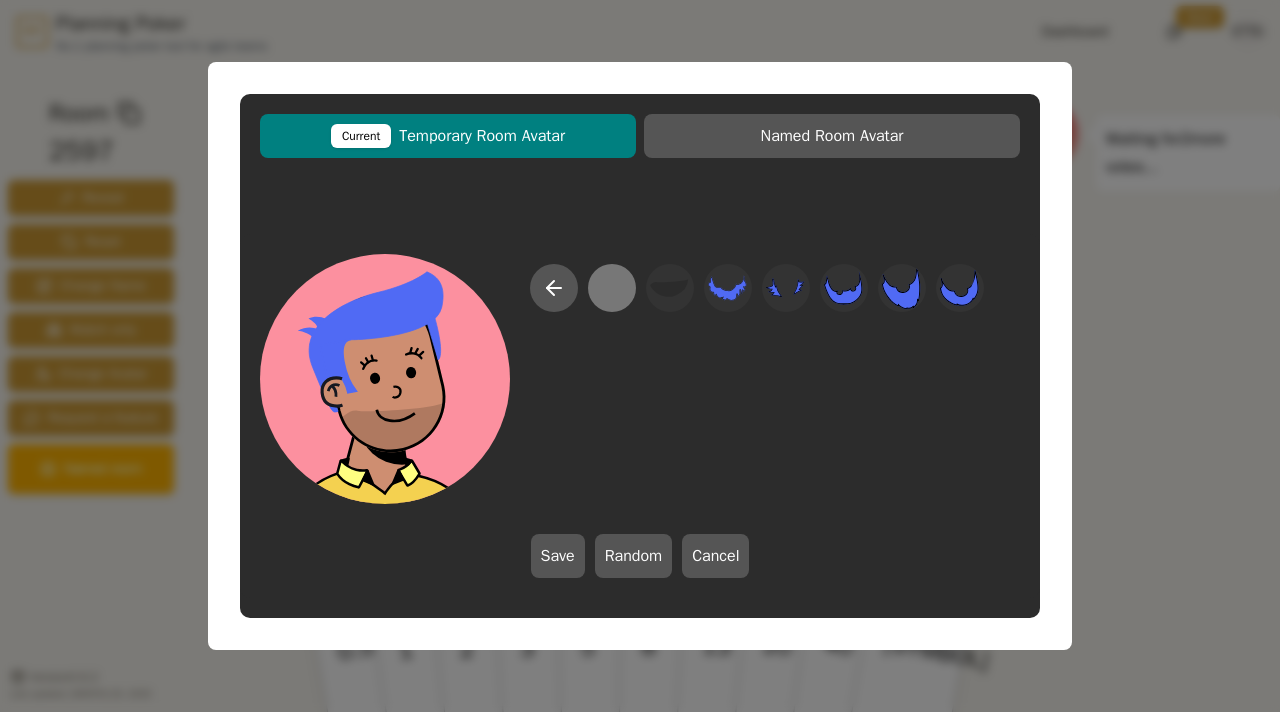 click at bounding box center [757, 384] 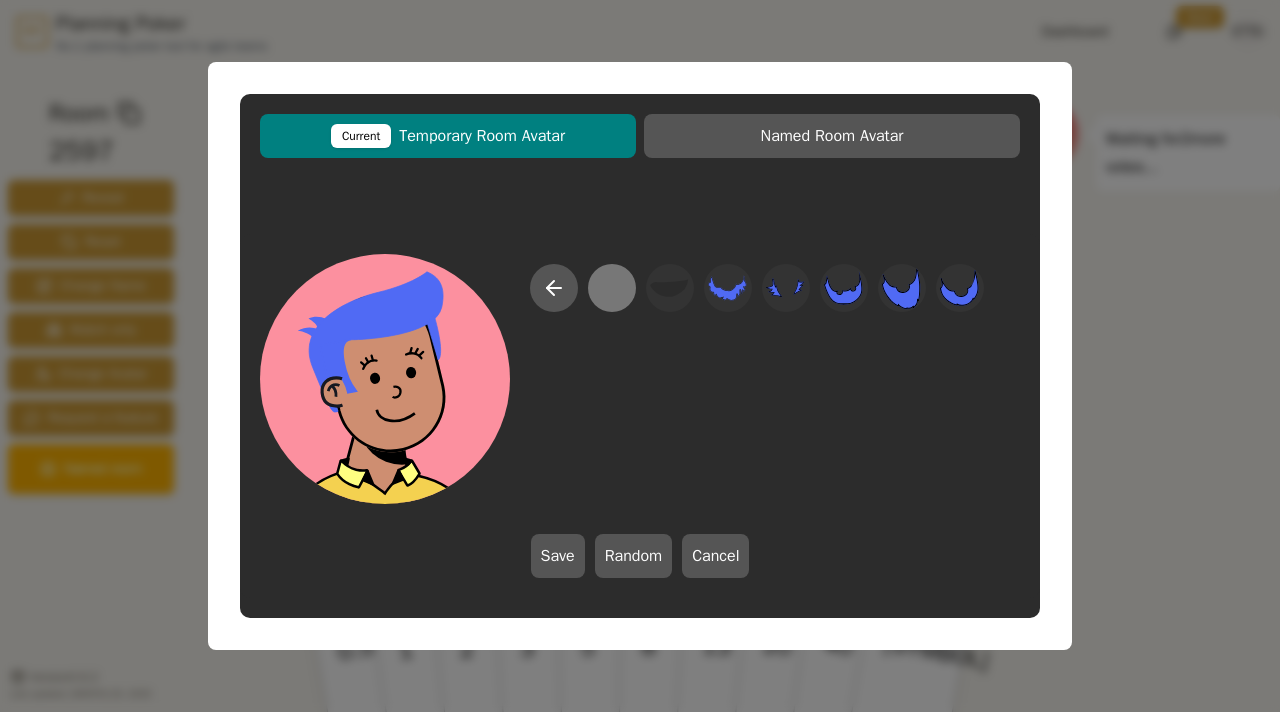 click at bounding box center (611, 288) 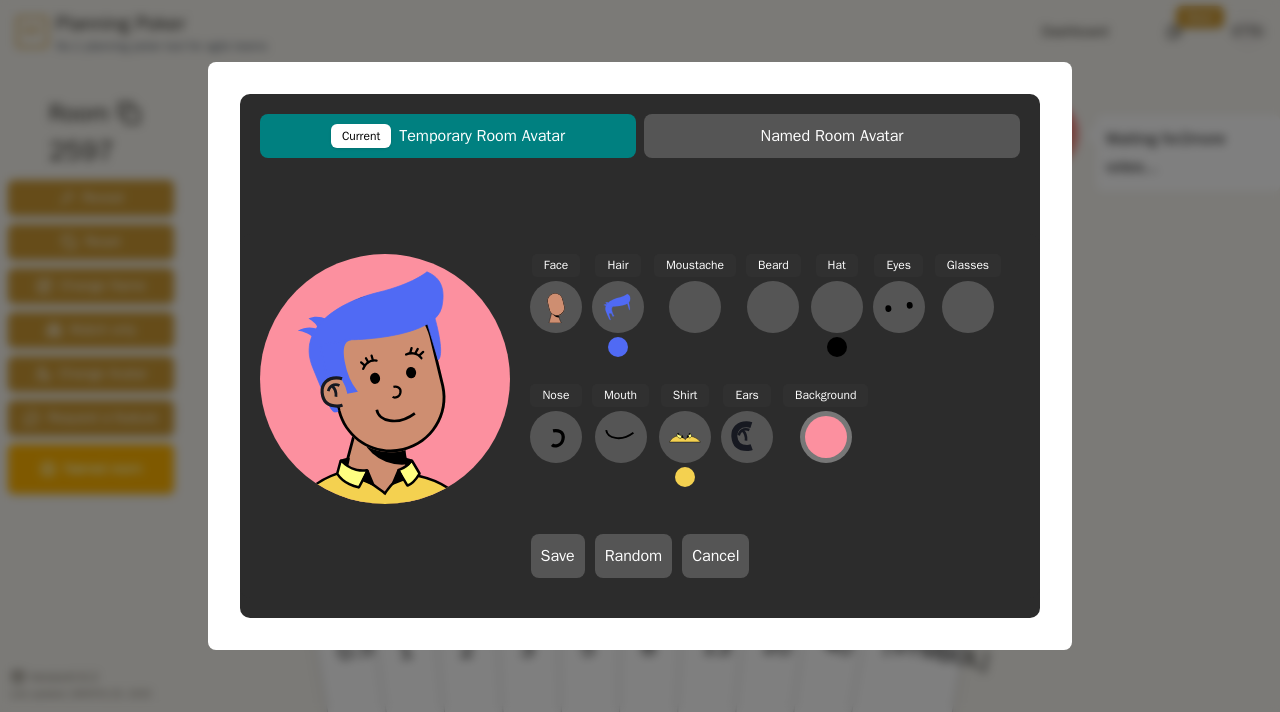 click at bounding box center (826, 437) 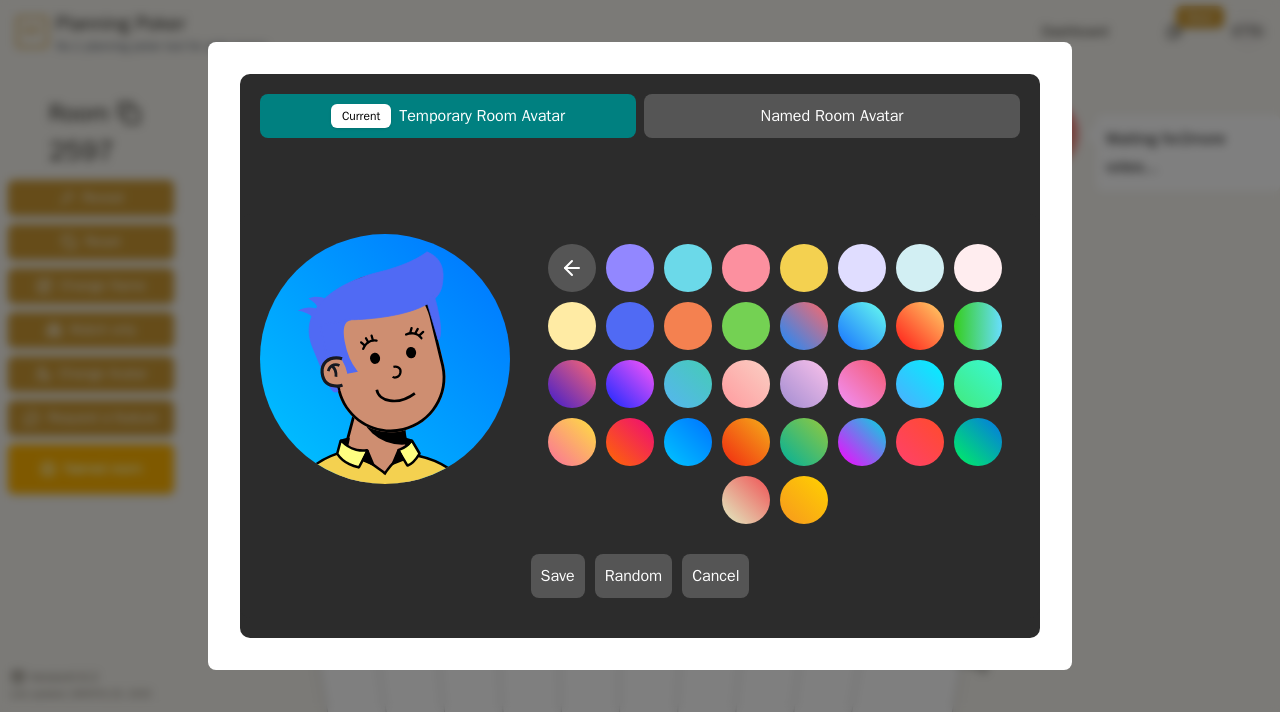 click at bounding box center (688, 442) 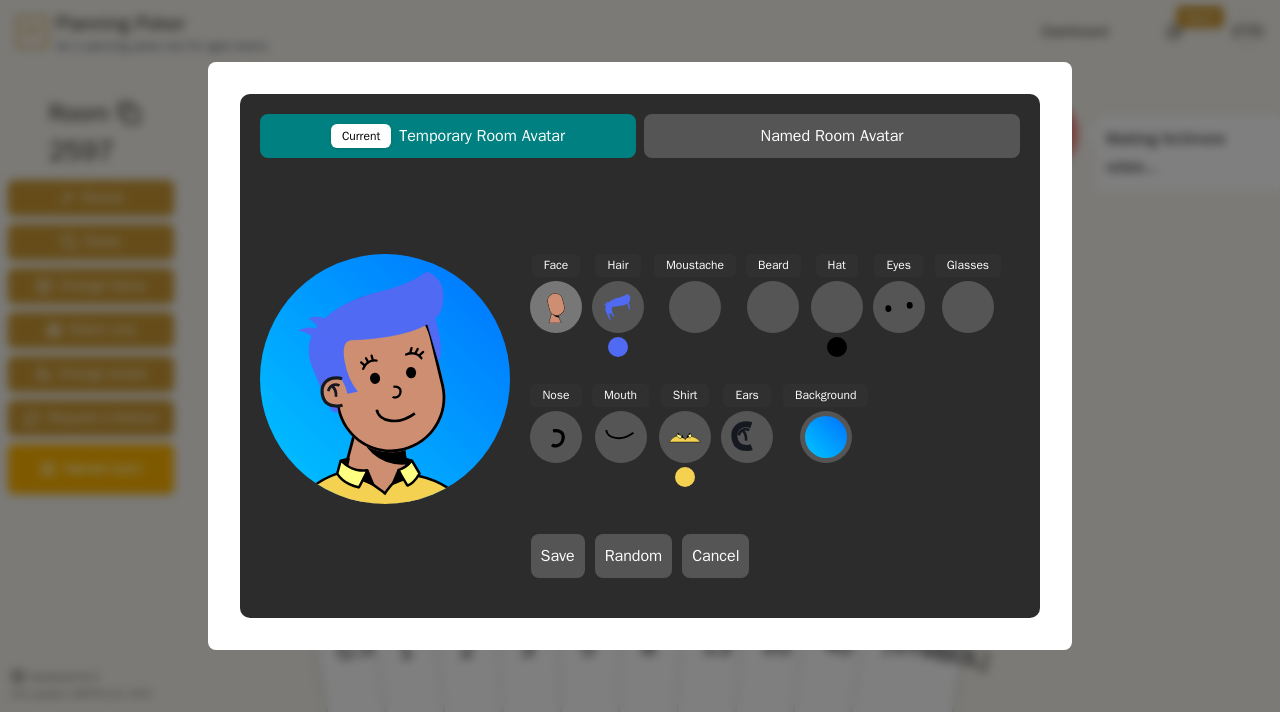 click at bounding box center (556, 307) 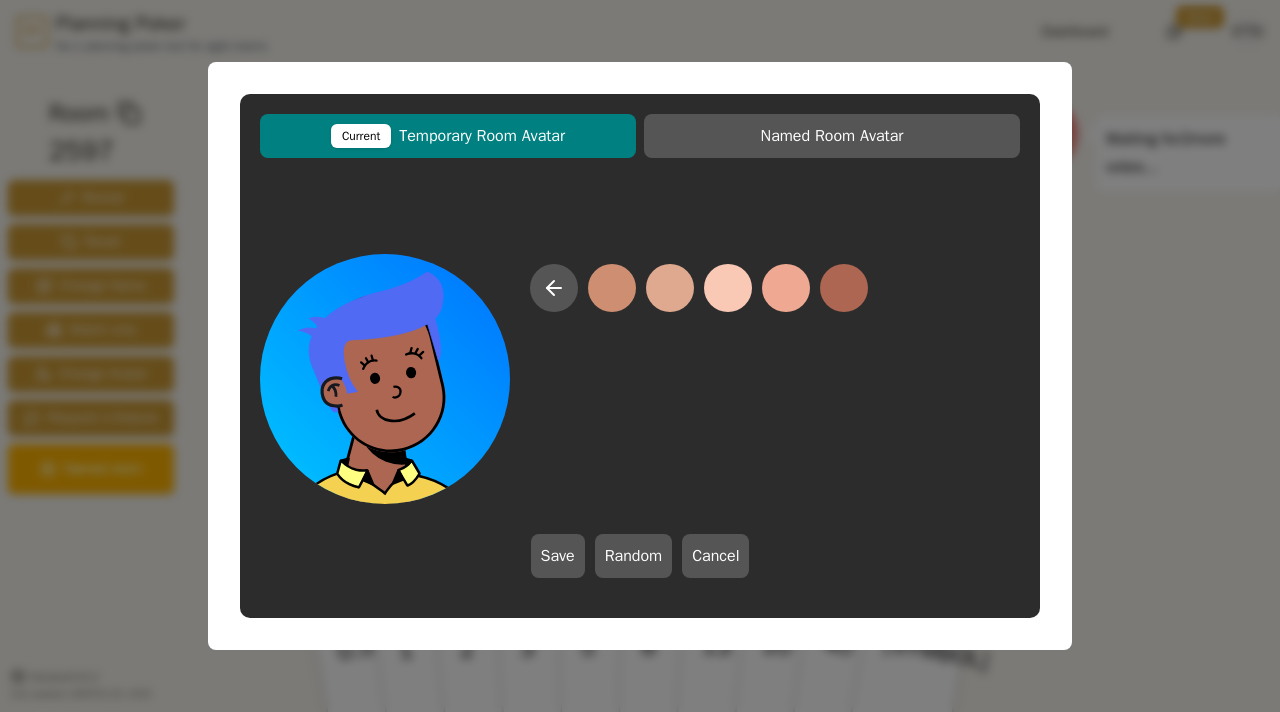 click at bounding box center [844, 288] 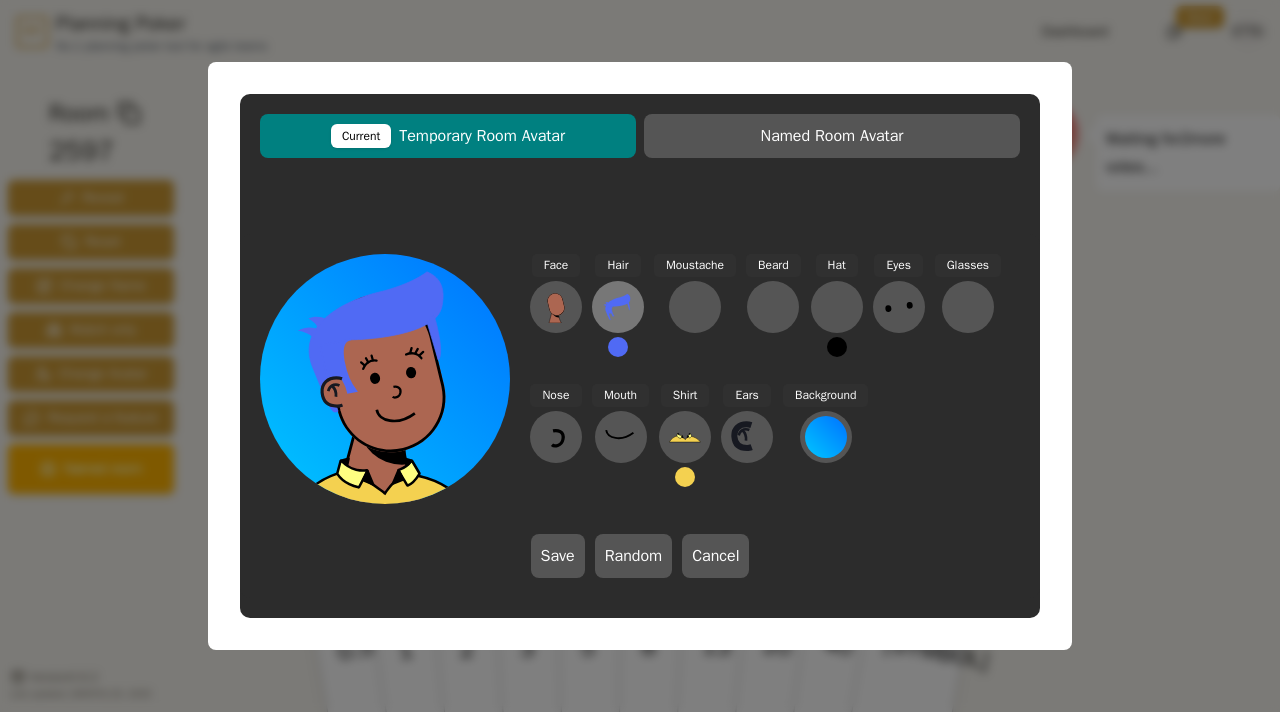 click at bounding box center (556, 307) 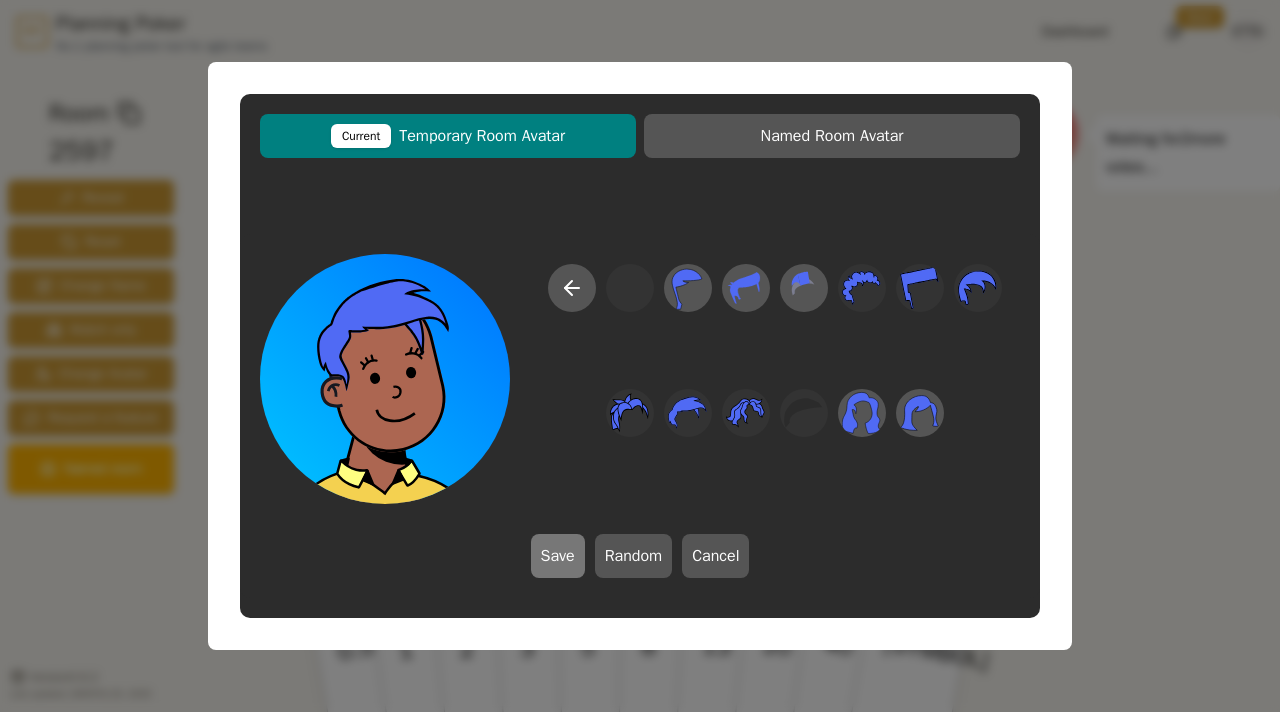 click on "Save" at bounding box center (558, 556) 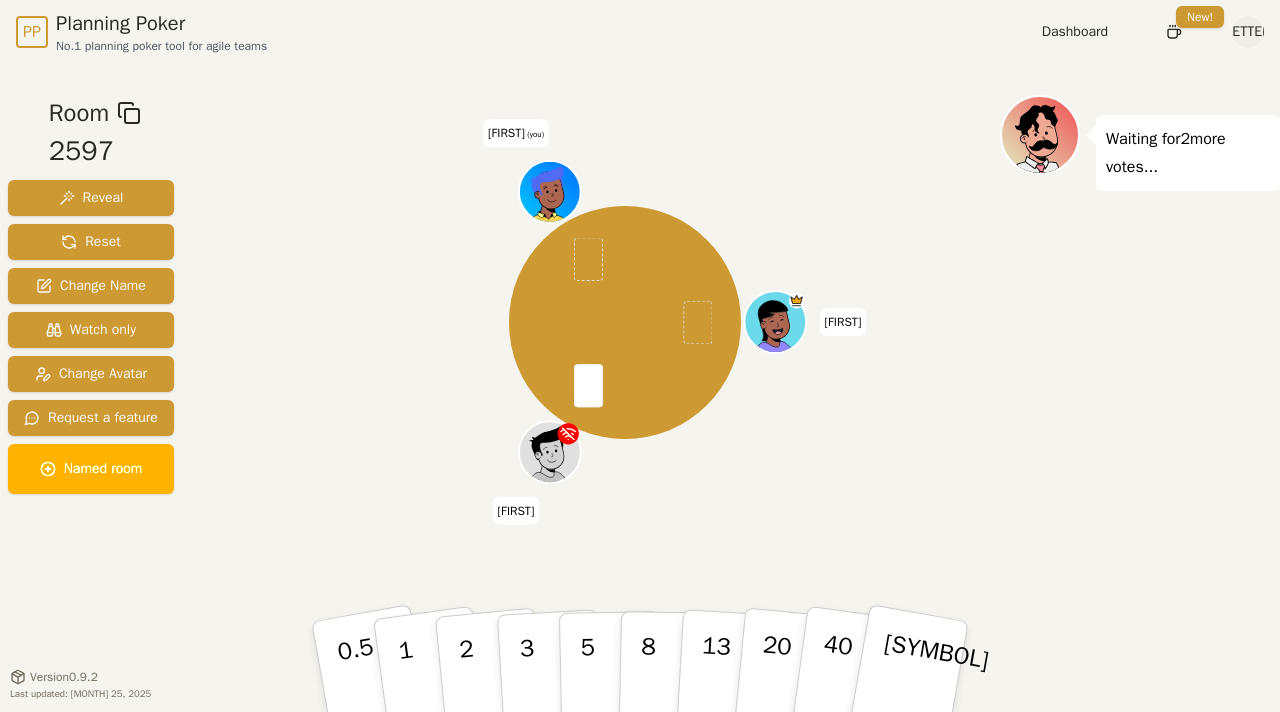 click at bounding box center (552, 211) 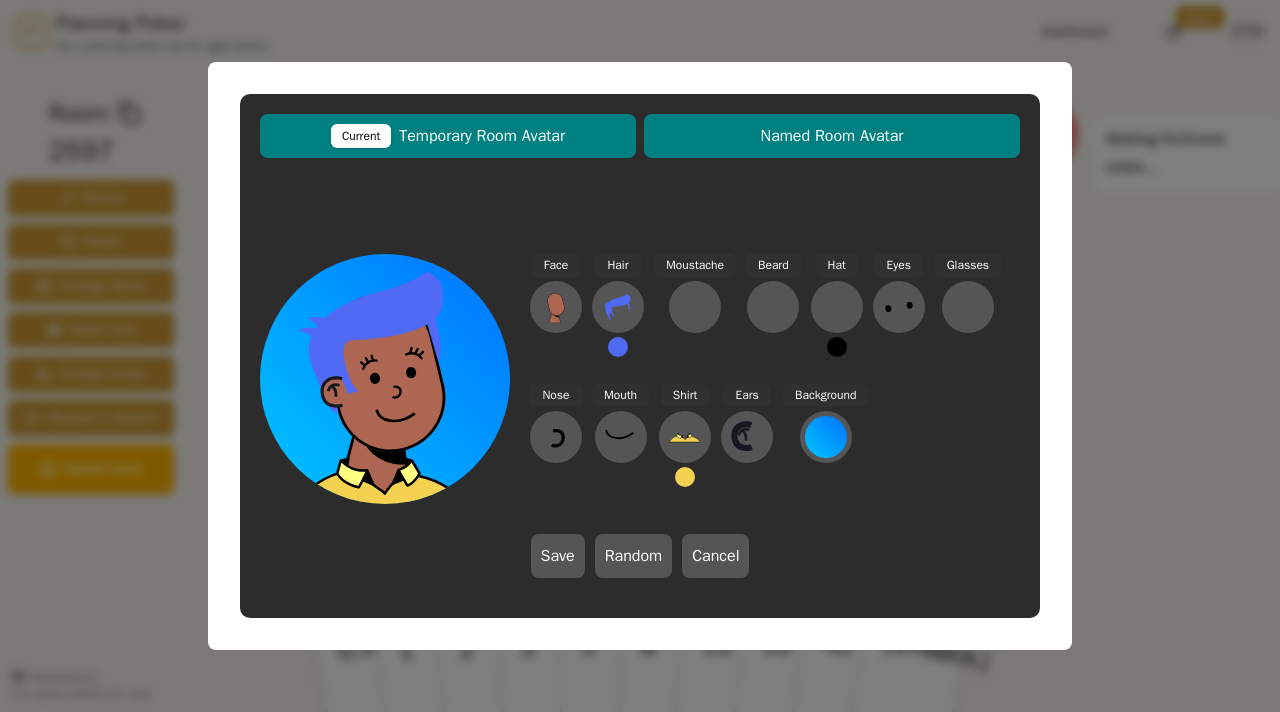 click on "Named Room Avatar" at bounding box center (832, 136) 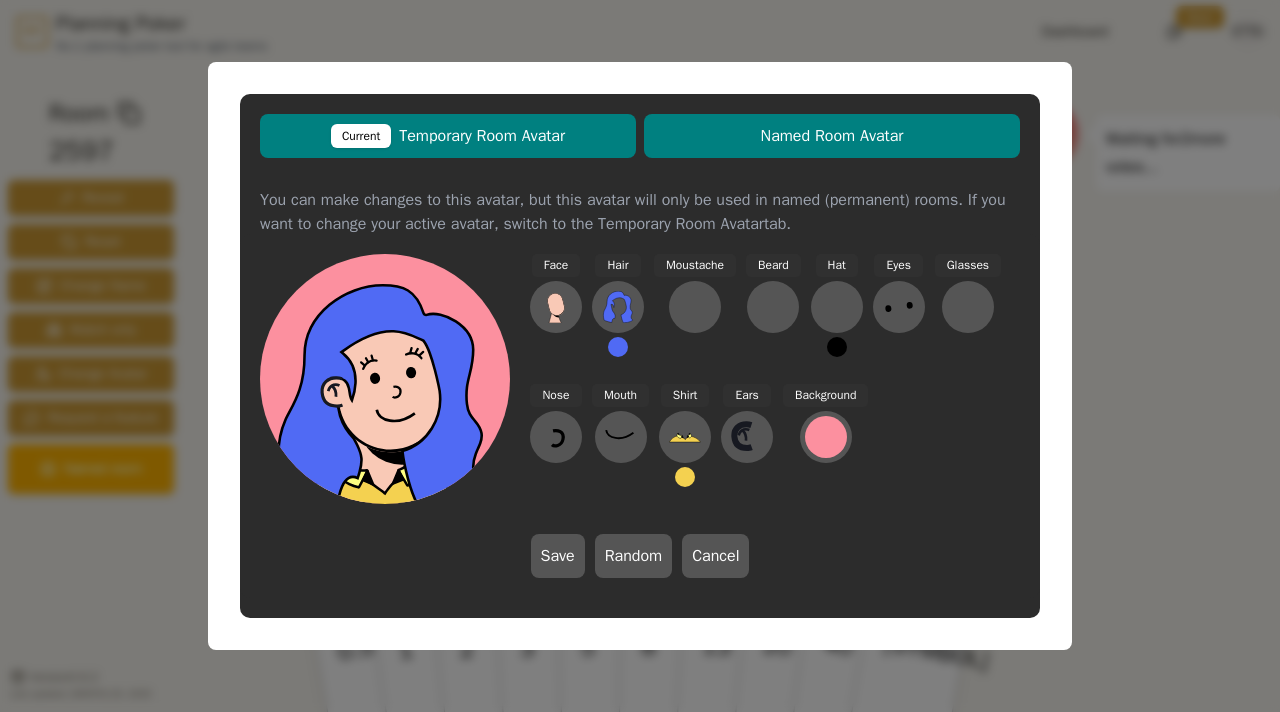 click on "Current Temporary Room Avatar" at bounding box center [448, 136] 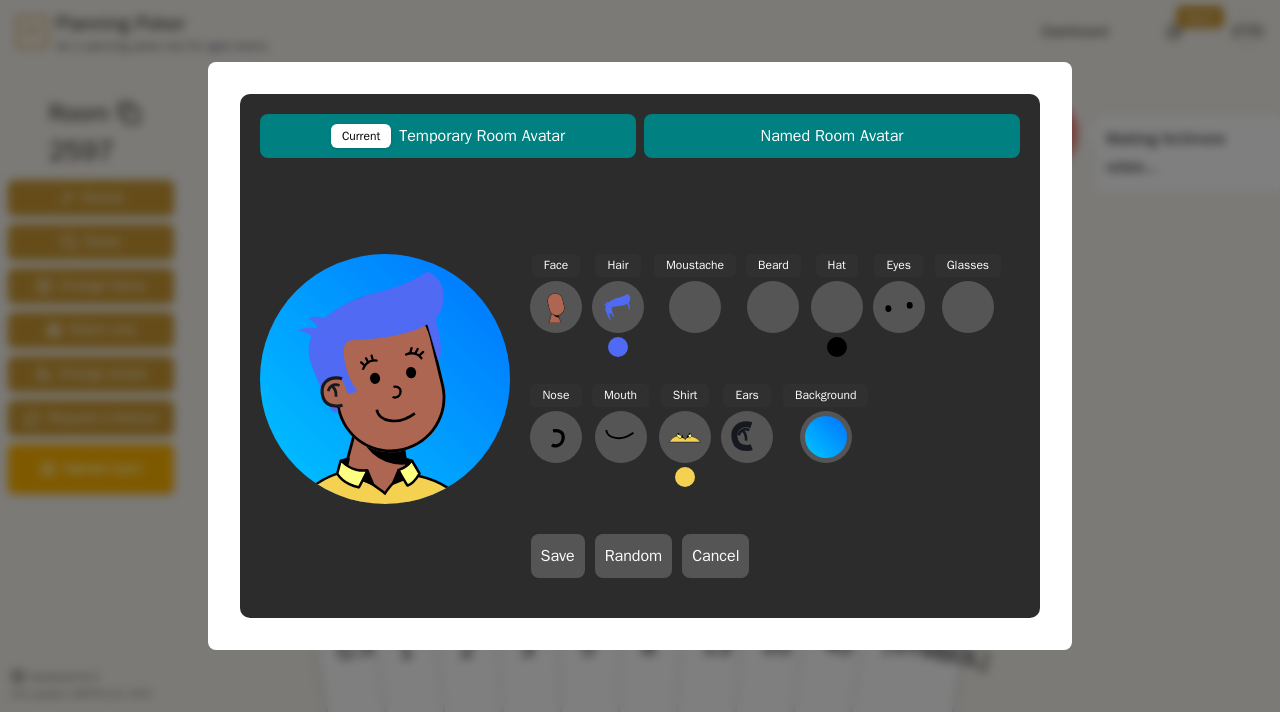 click on "Named Room Avatar" at bounding box center [448, 136] 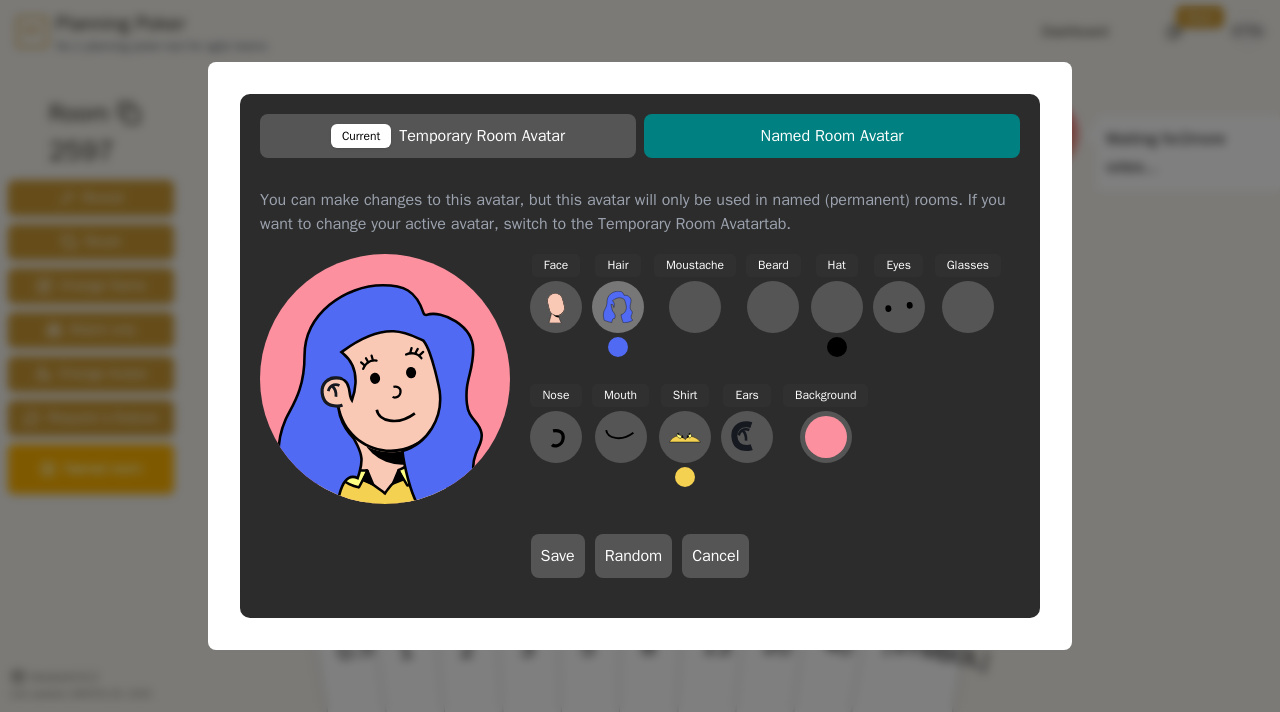 click at bounding box center [556, 307] 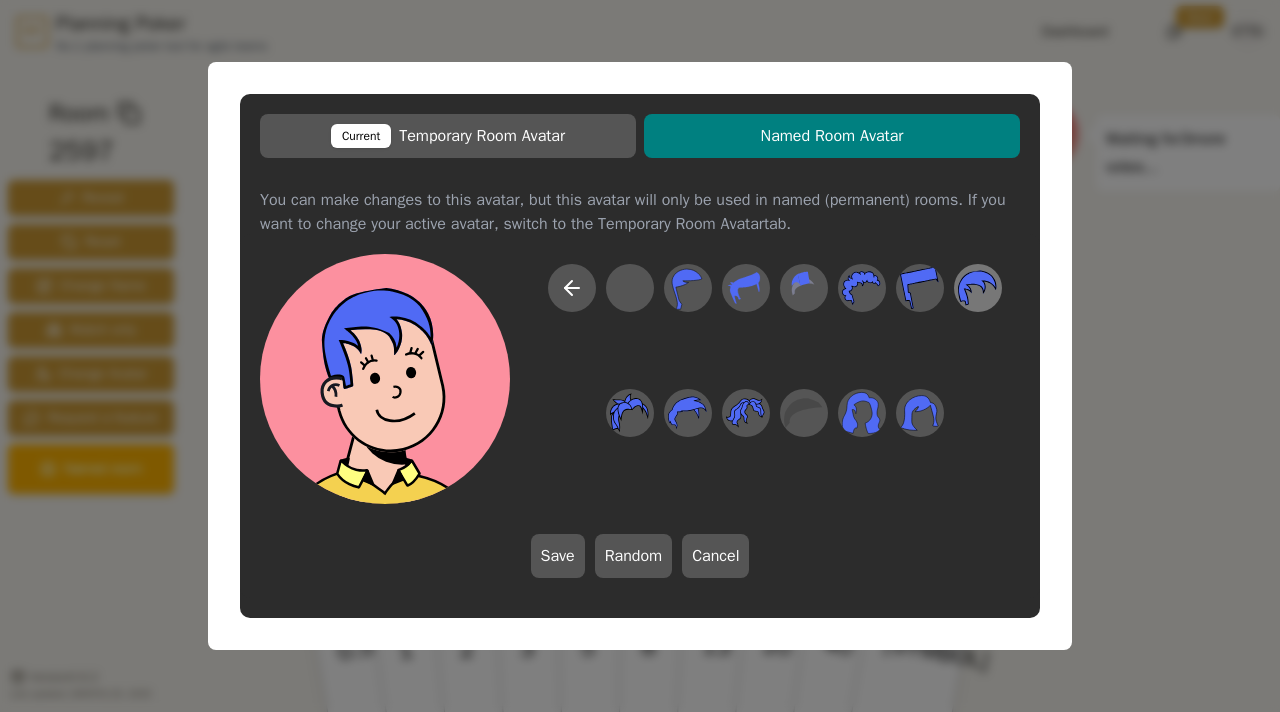 click at bounding box center [687, 288] 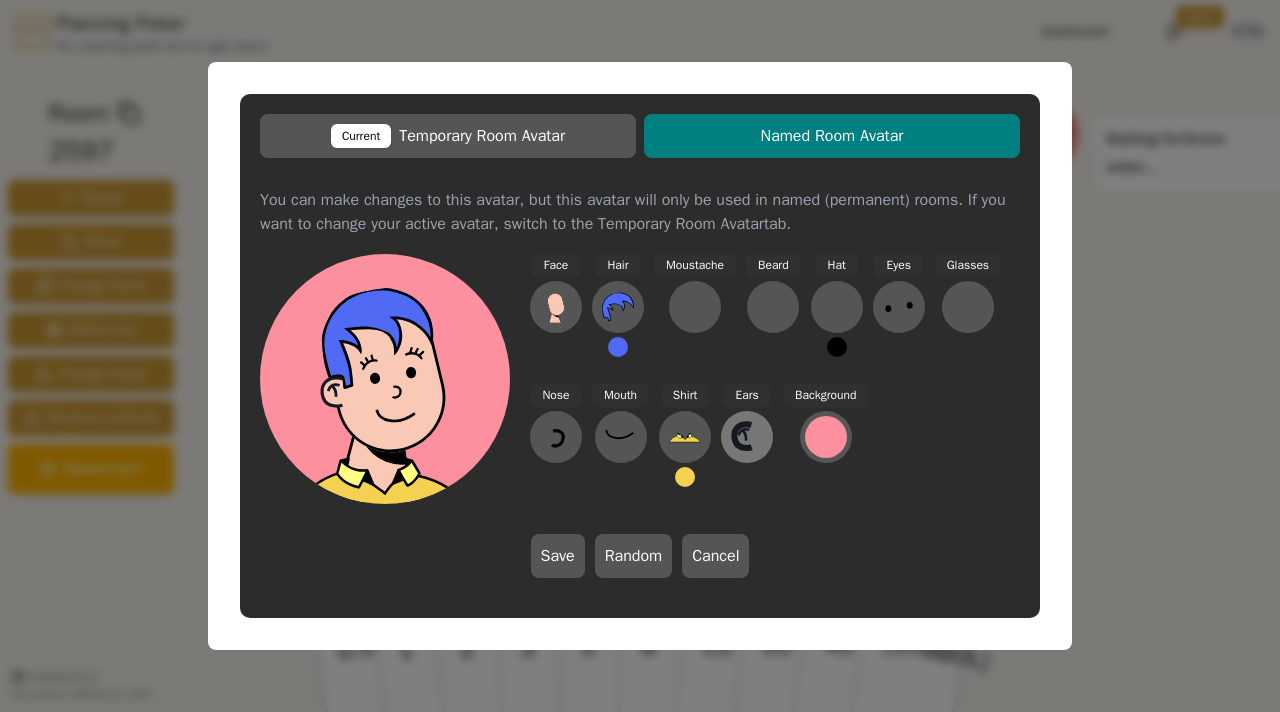 click at bounding box center (556, 307) 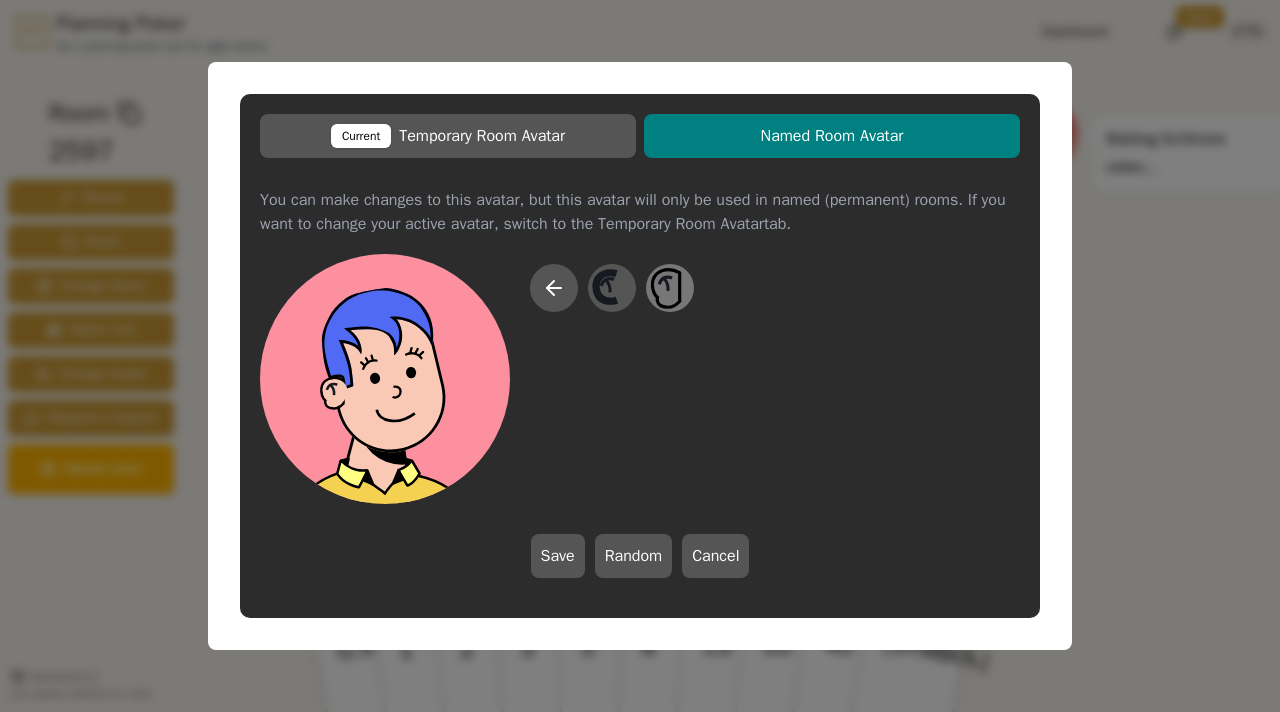 click at bounding box center [611, 288] 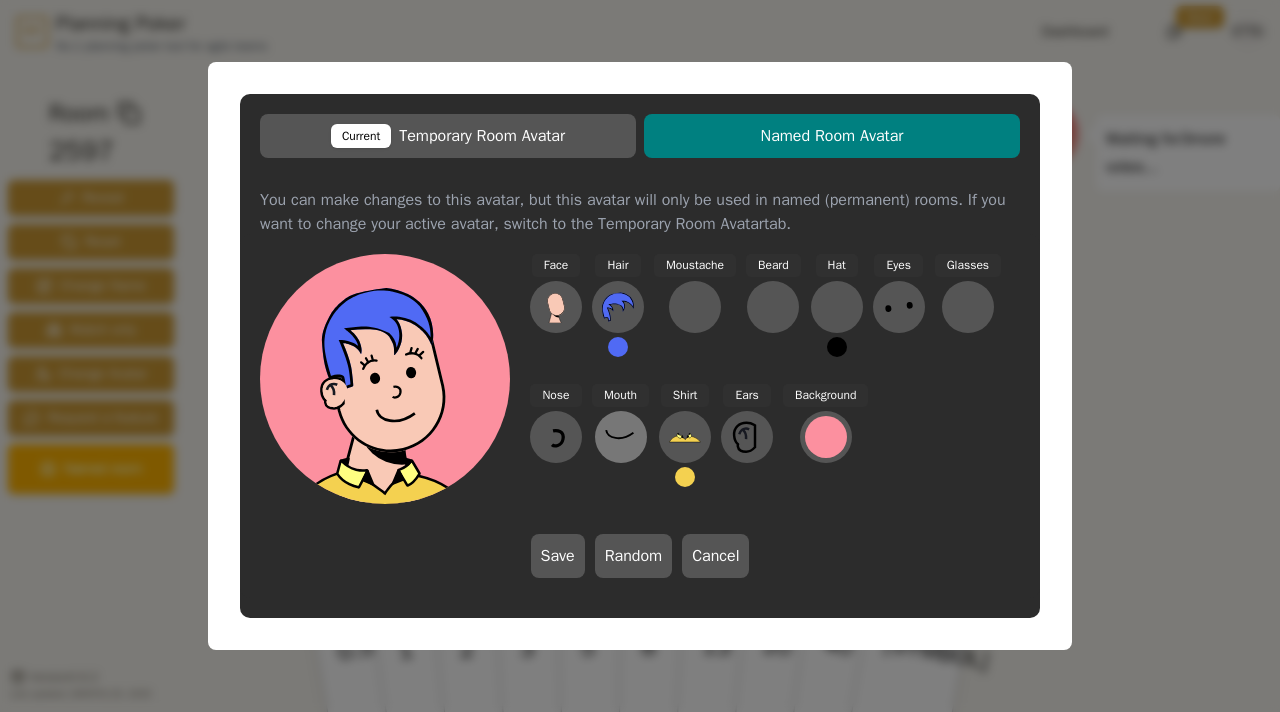 click at bounding box center [555, 317] 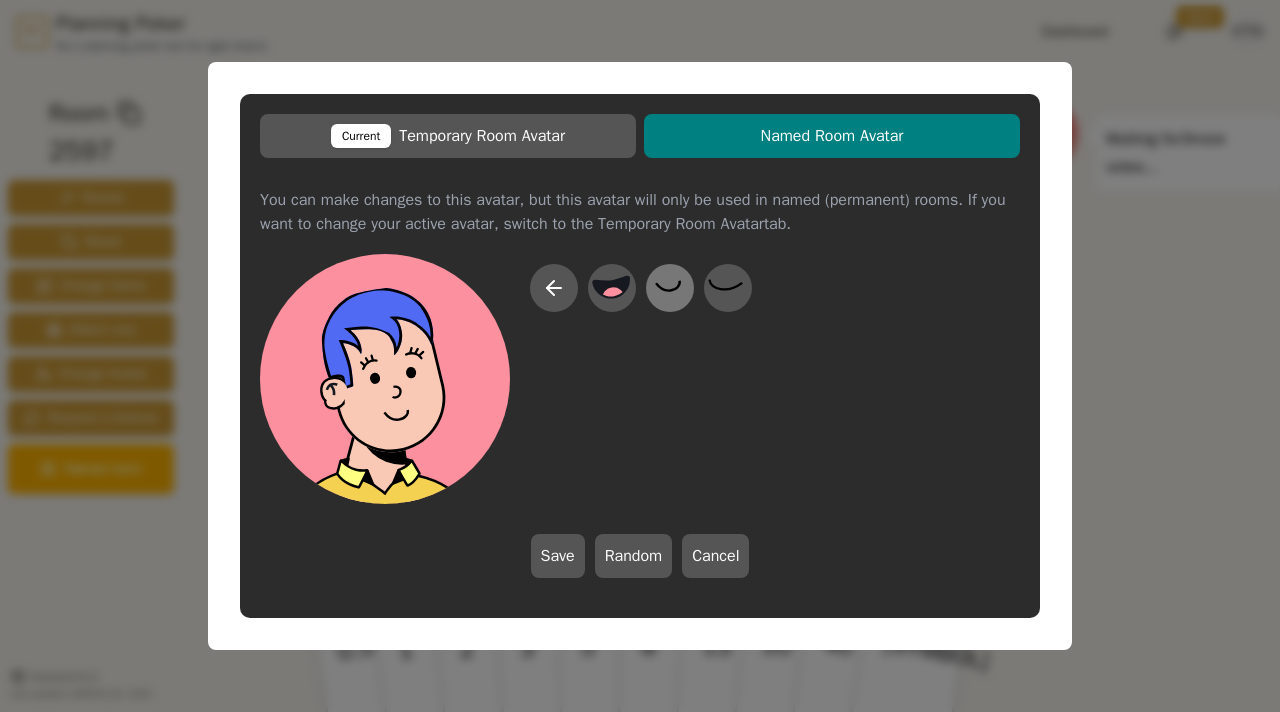 click at bounding box center (611, 288) 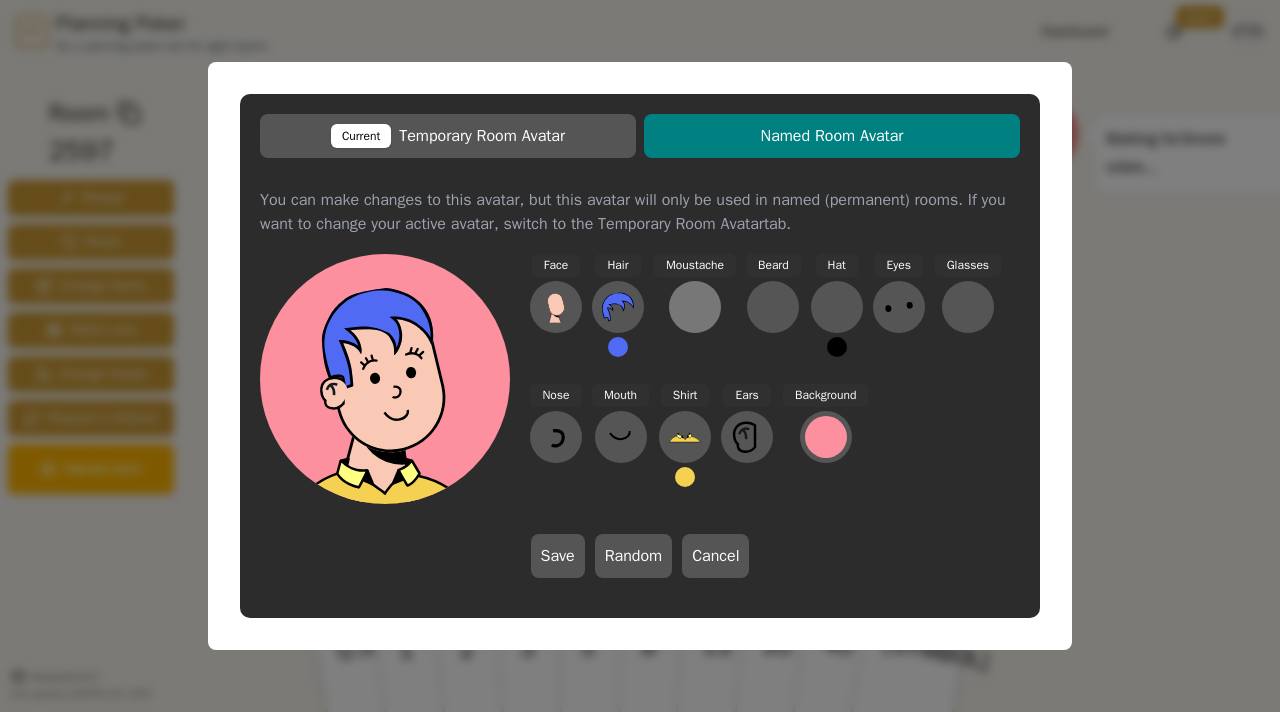 click at bounding box center (556, 307) 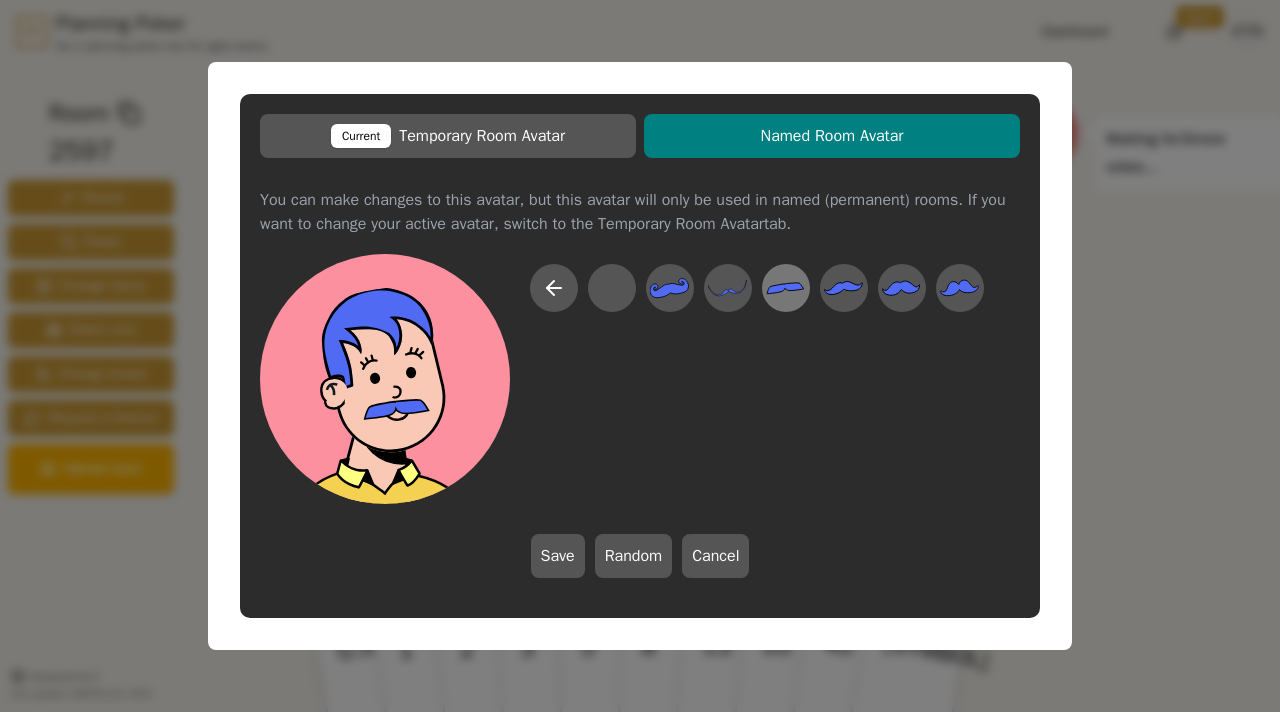 click at bounding box center [612, 288] 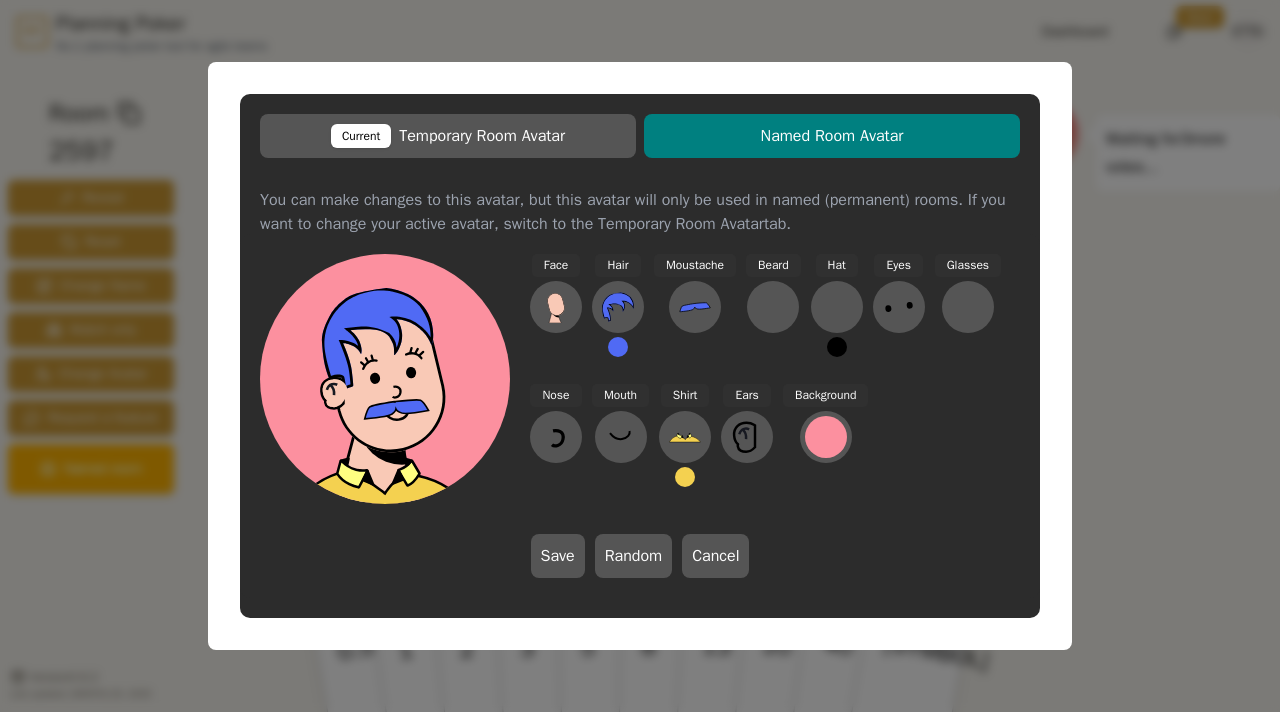 click on "Face Hair Moustache Beard Hat Eyes Glasses Nose Mouth Shirt Ears Background Save Random Cancel" at bounding box center [775, 379] 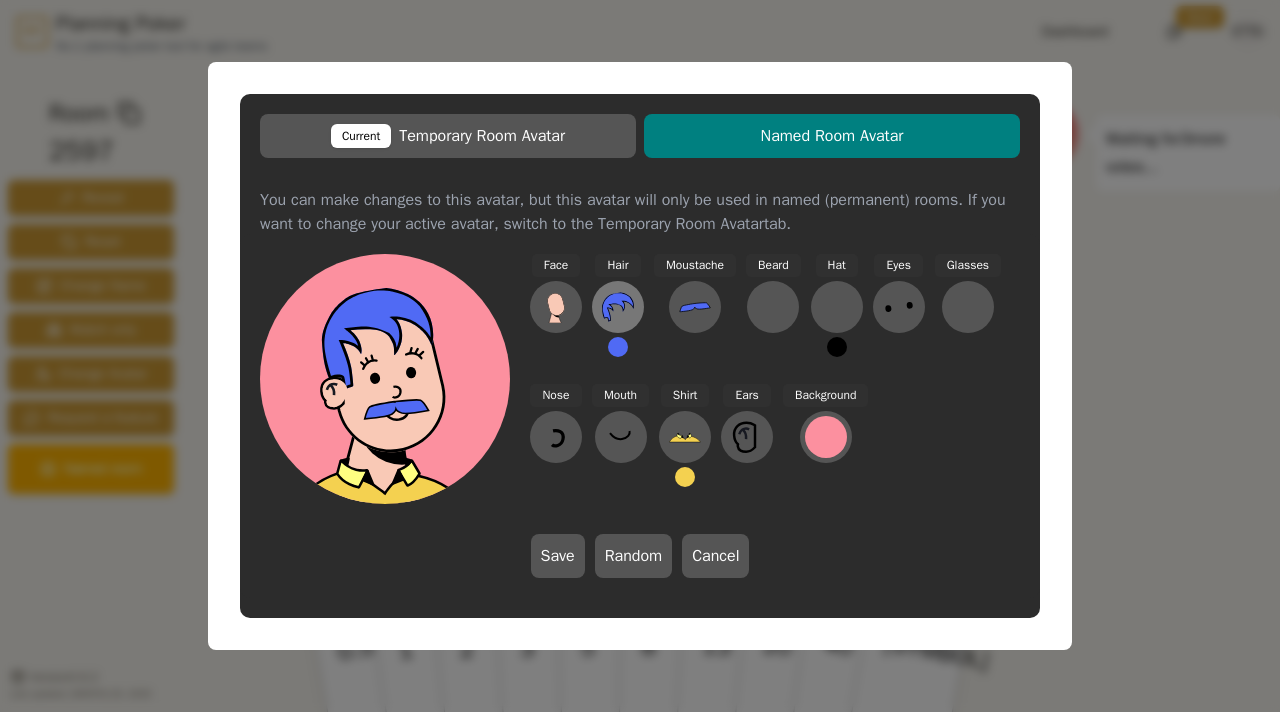 click at bounding box center [556, 307] 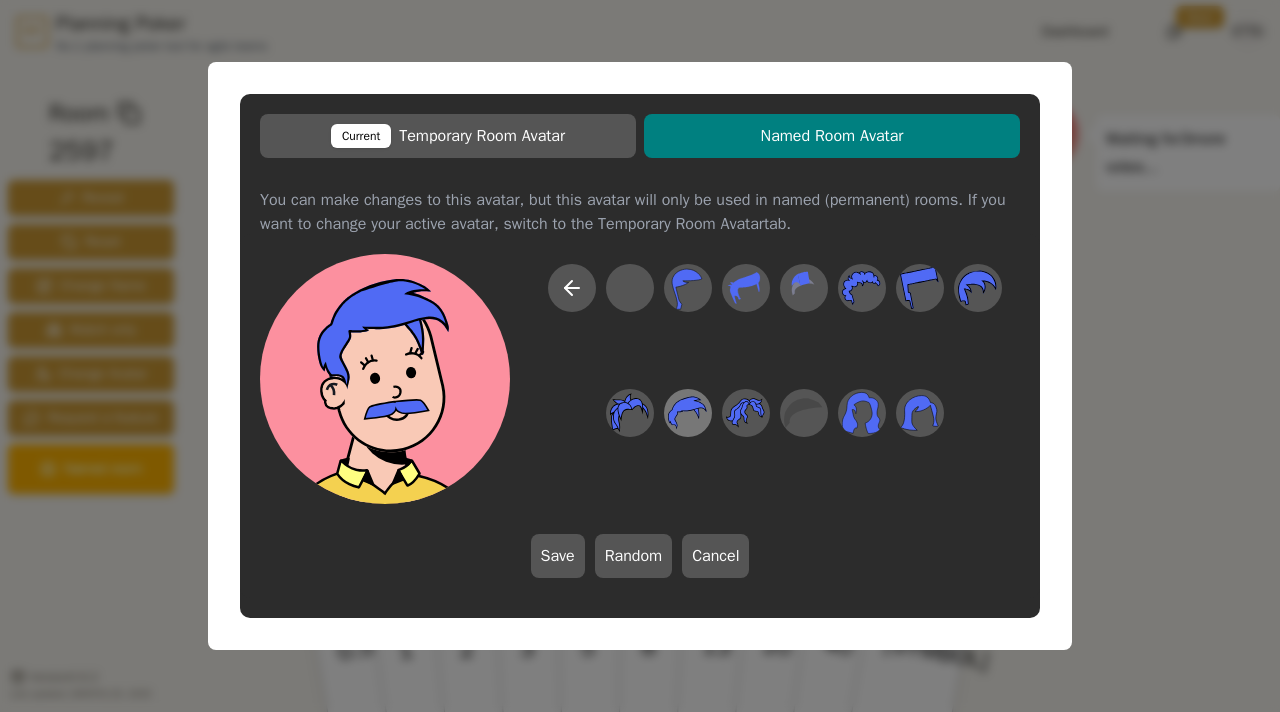 click at bounding box center (687, 288) 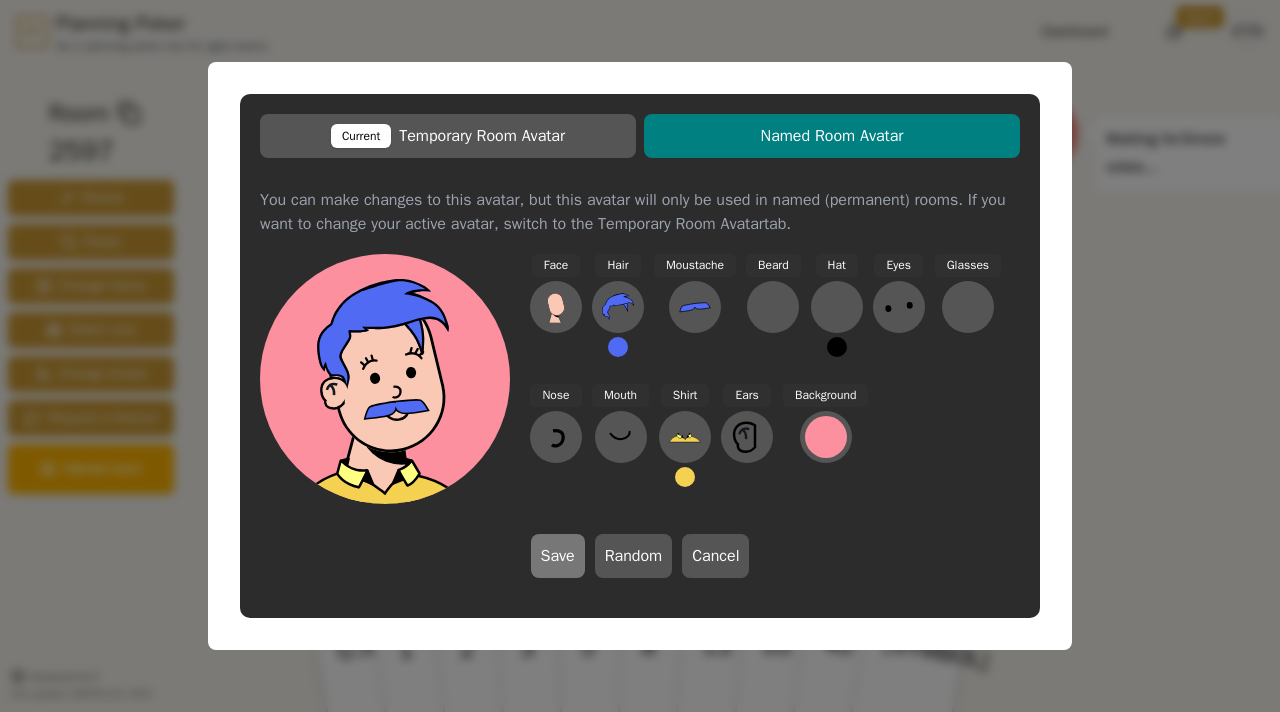 click on "Save" at bounding box center [558, 556] 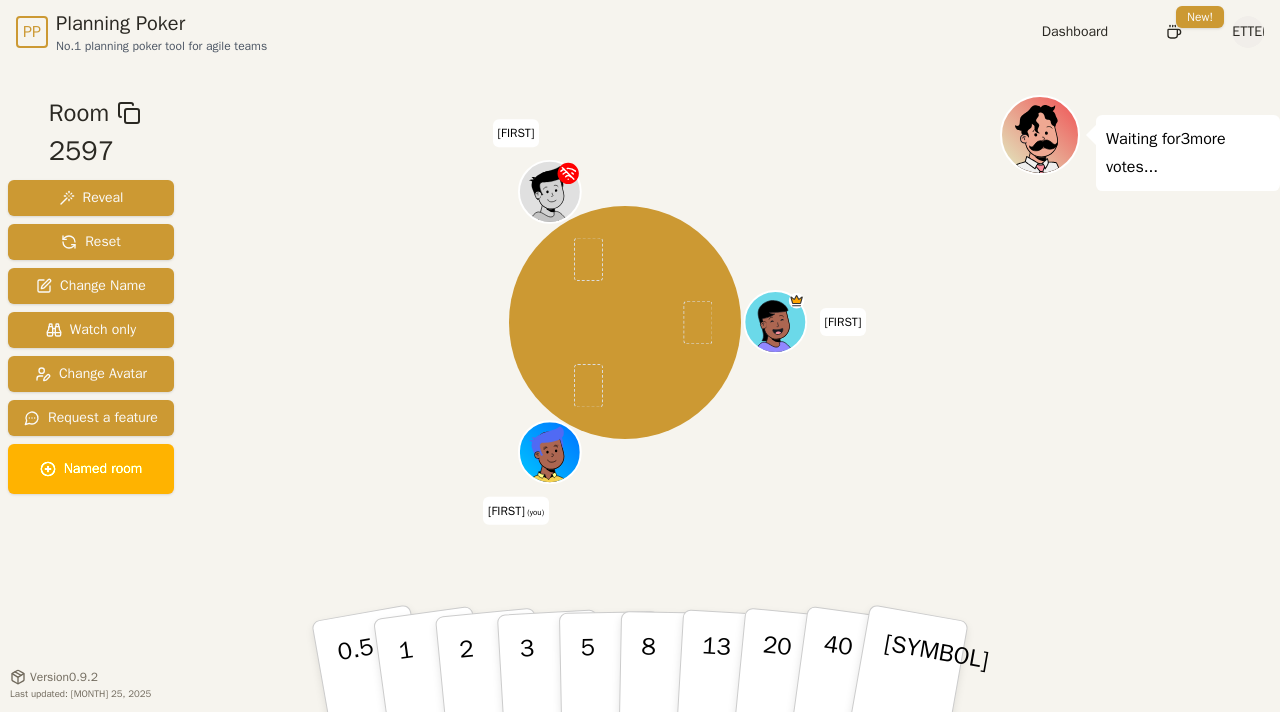 click on "[FIRST]   (you)" at bounding box center [516, 511] 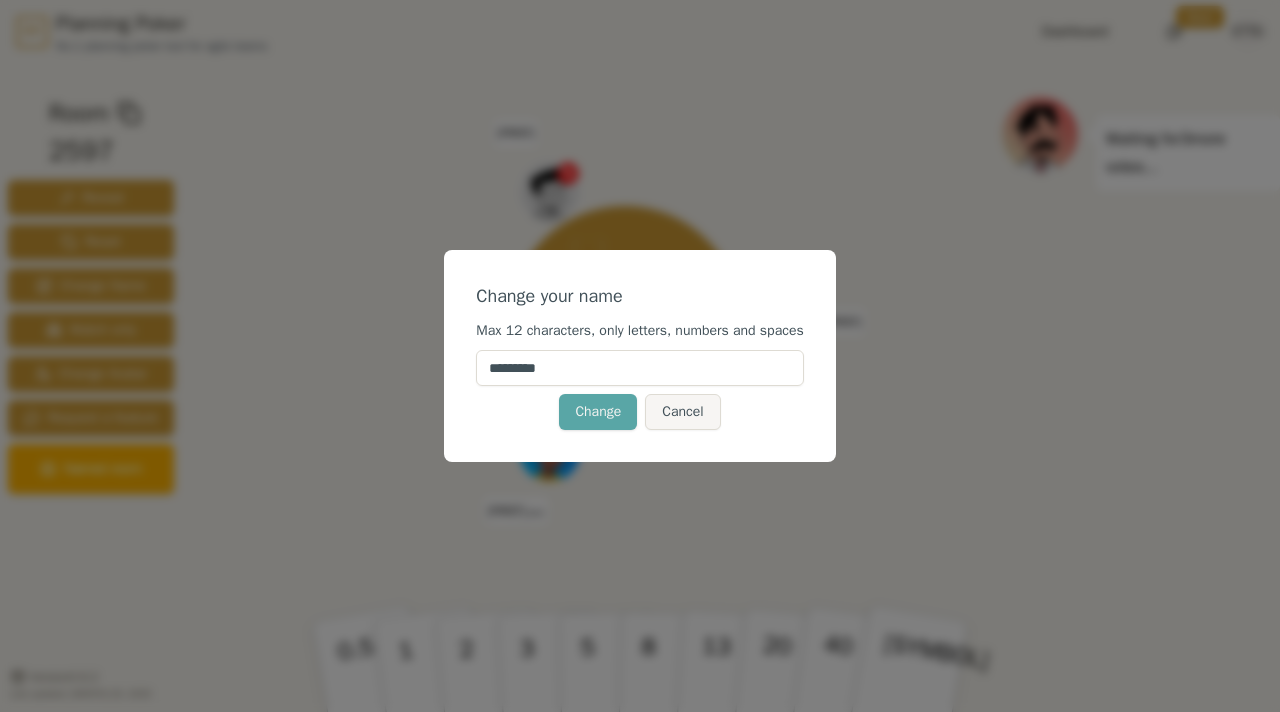 click on "Change your name Max 12 characters, only letters, numbers and spaces [MASK] Change Cancel" at bounding box center [640, 356] 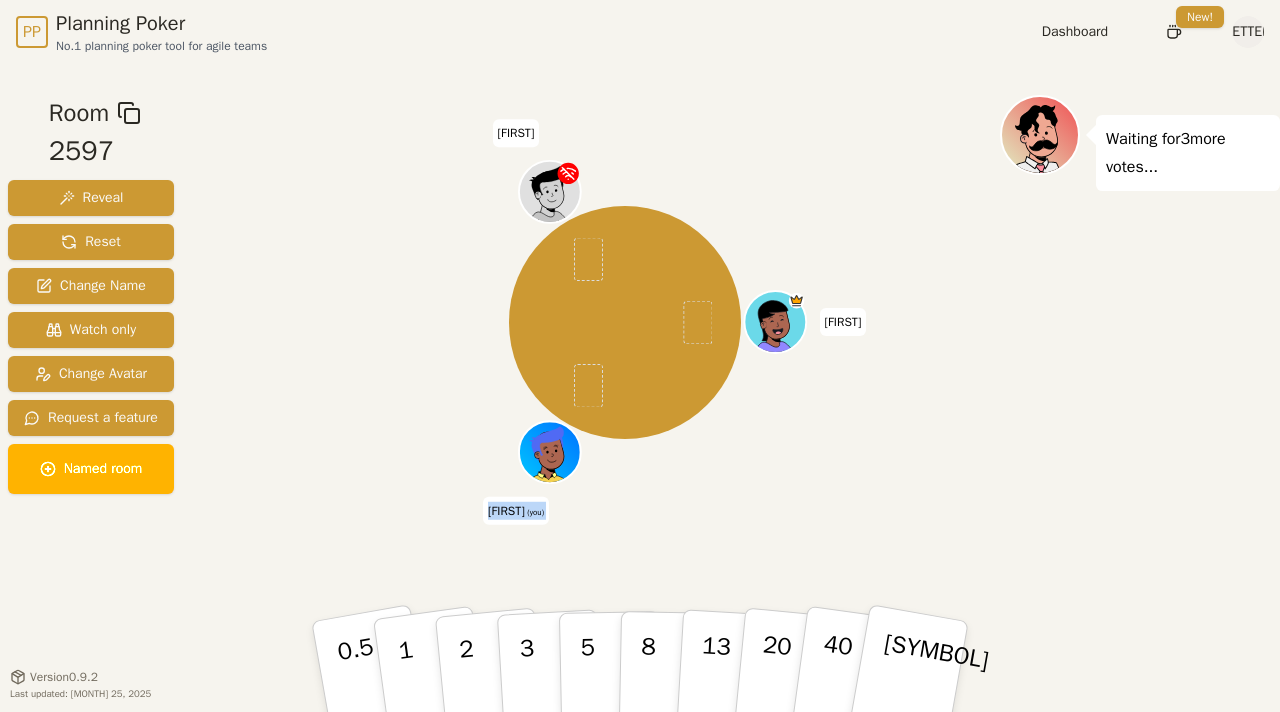 click on "[FIRST]   (you)" at bounding box center (516, 511) 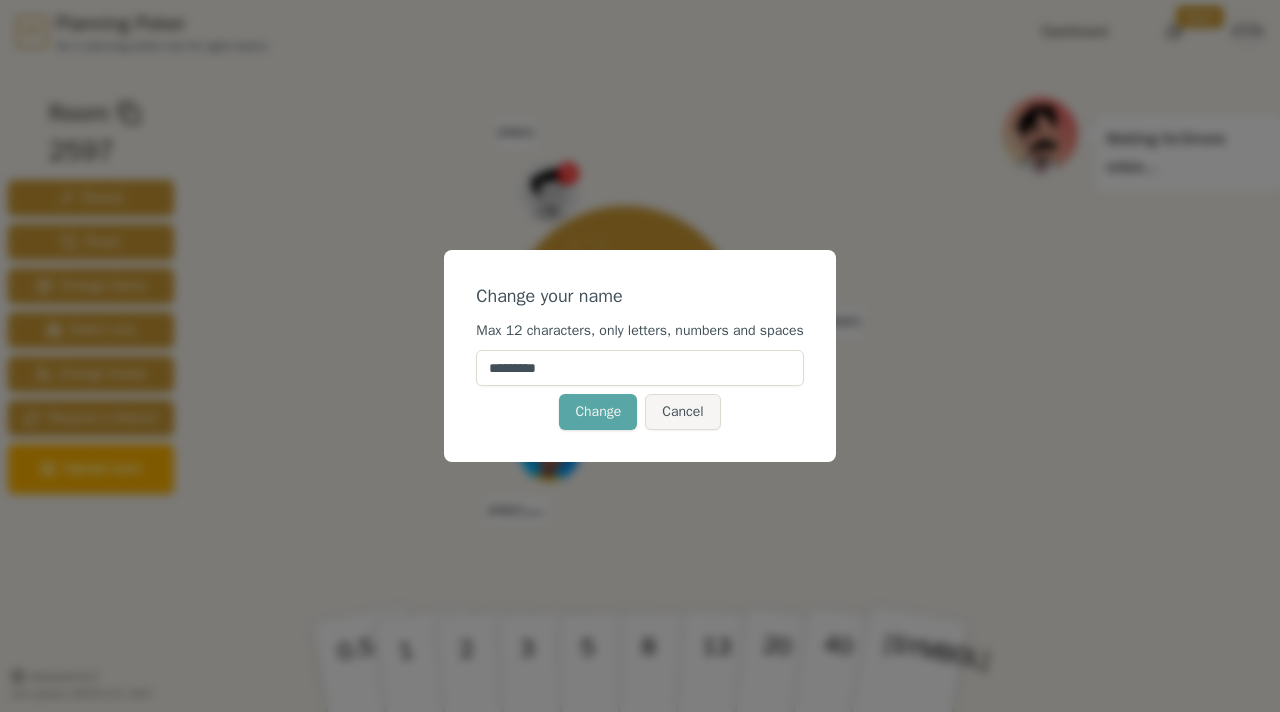 drag, startPoint x: 587, startPoint y: 377, endPoint x: 399, endPoint y: 366, distance: 188.32153 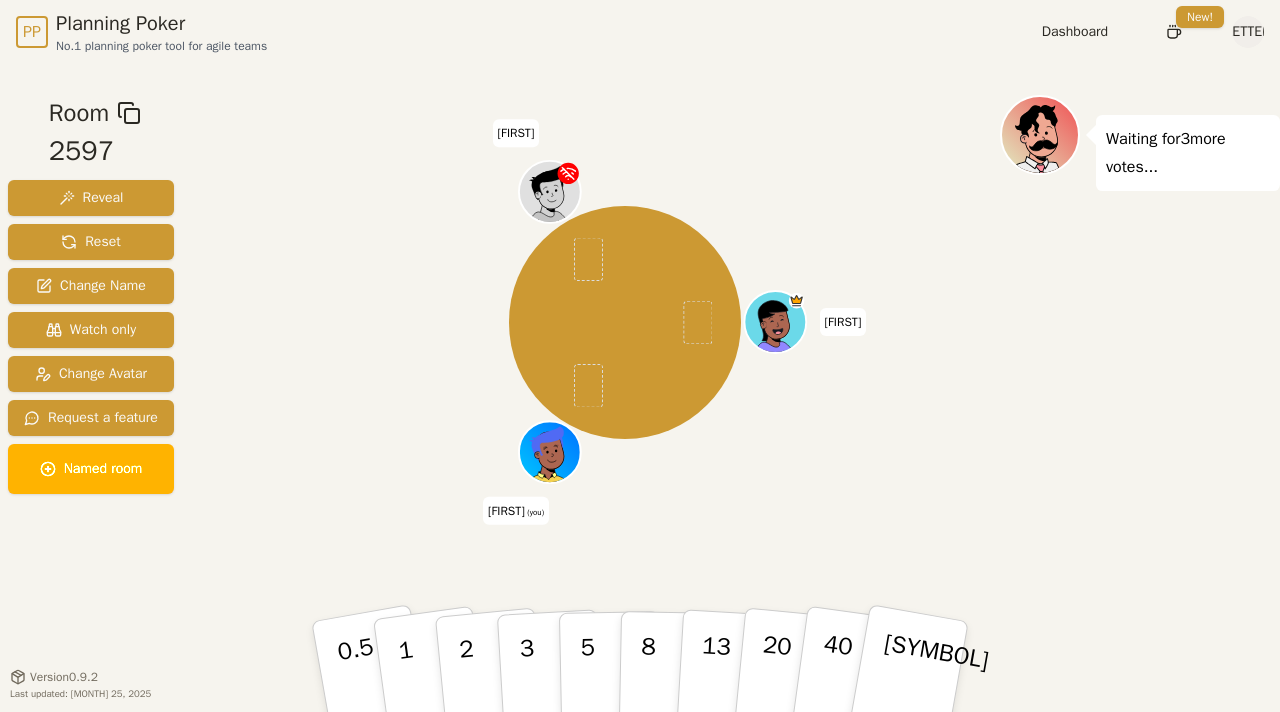 click on "(you)" at bounding box center [534, 512] 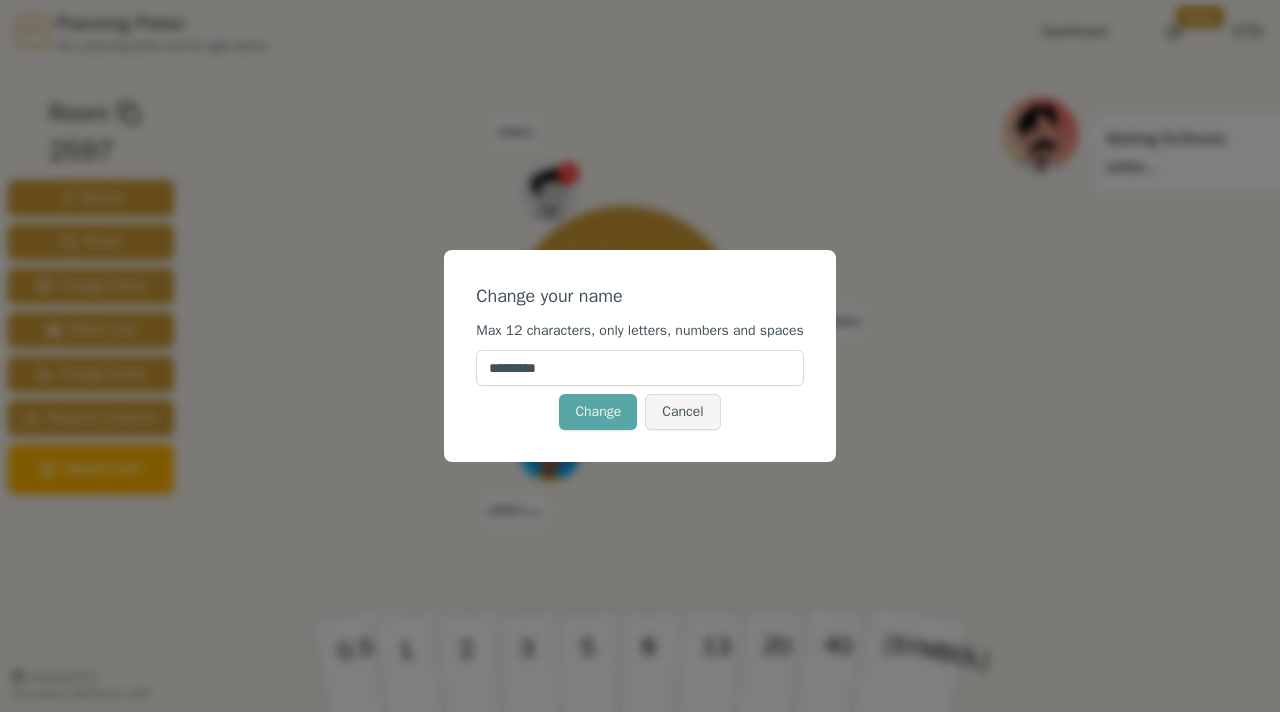 click on "[MASK]" at bounding box center [639, 368] 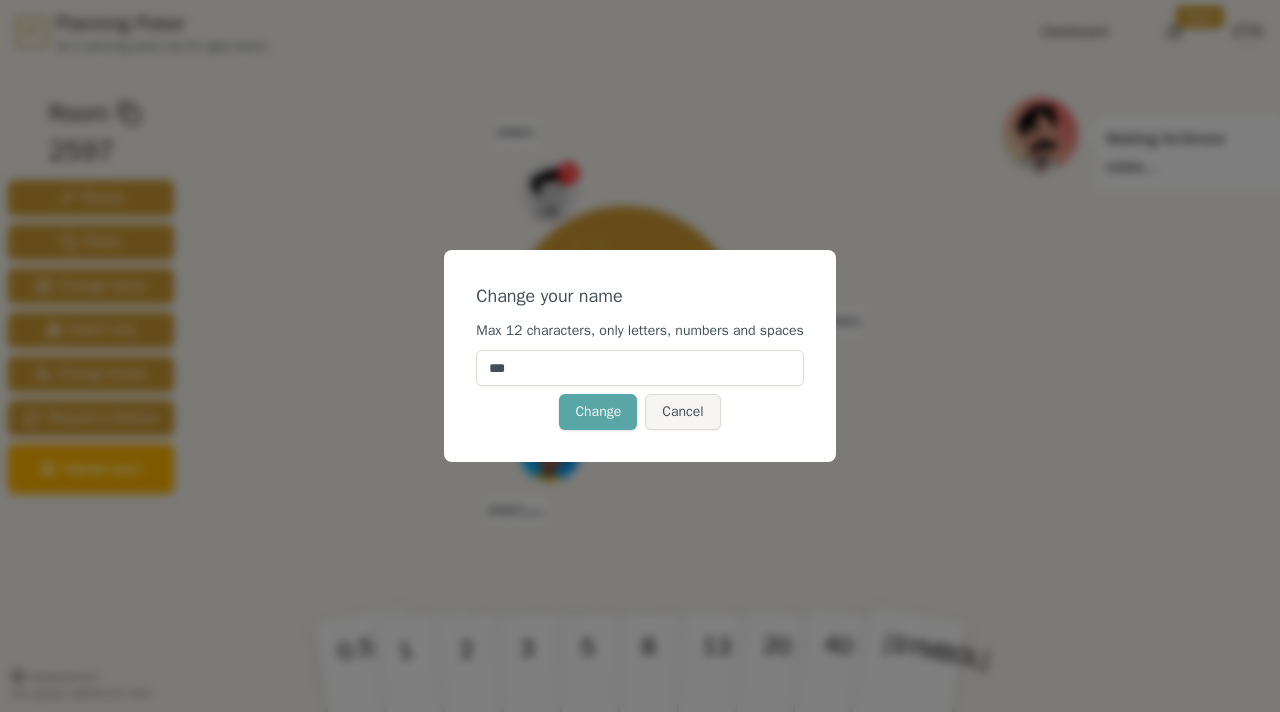 click on "Change" at bounding box center (598, 412) 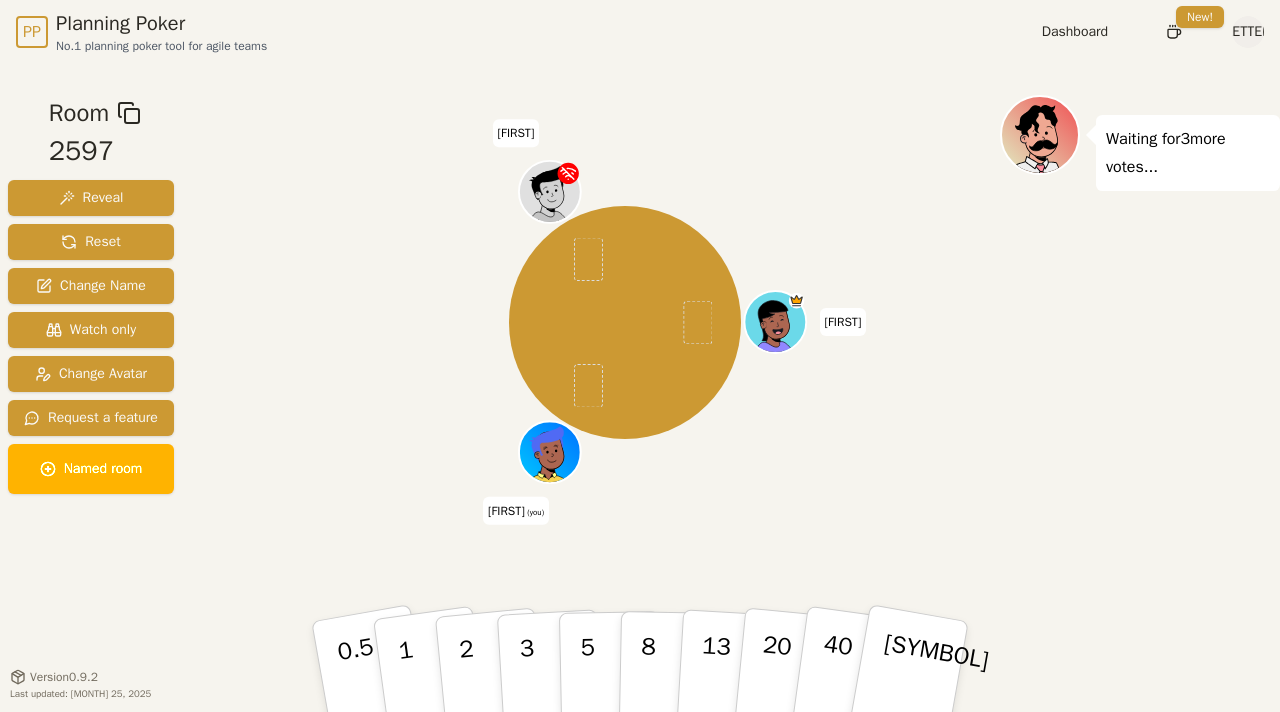 click on "[FIRST] [LAST]   (you) [FIRST]" at bounding box center [625, 322] 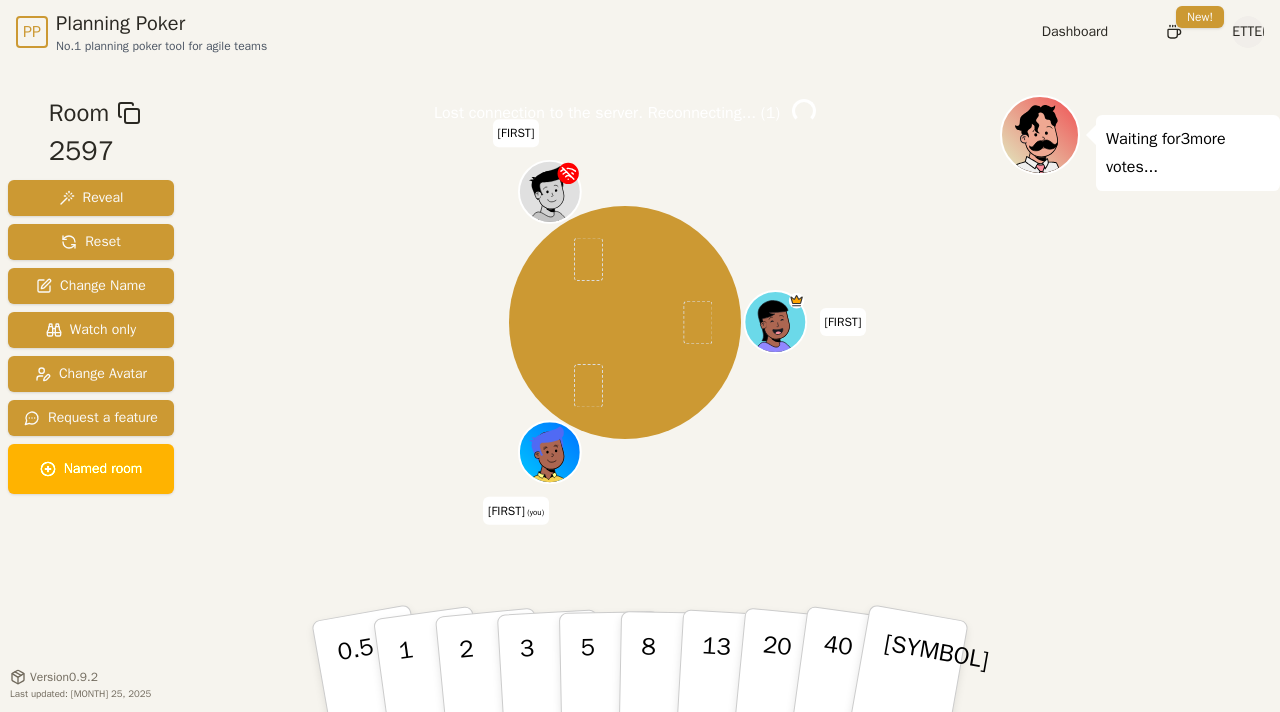 click at bounding box center [552, 448] 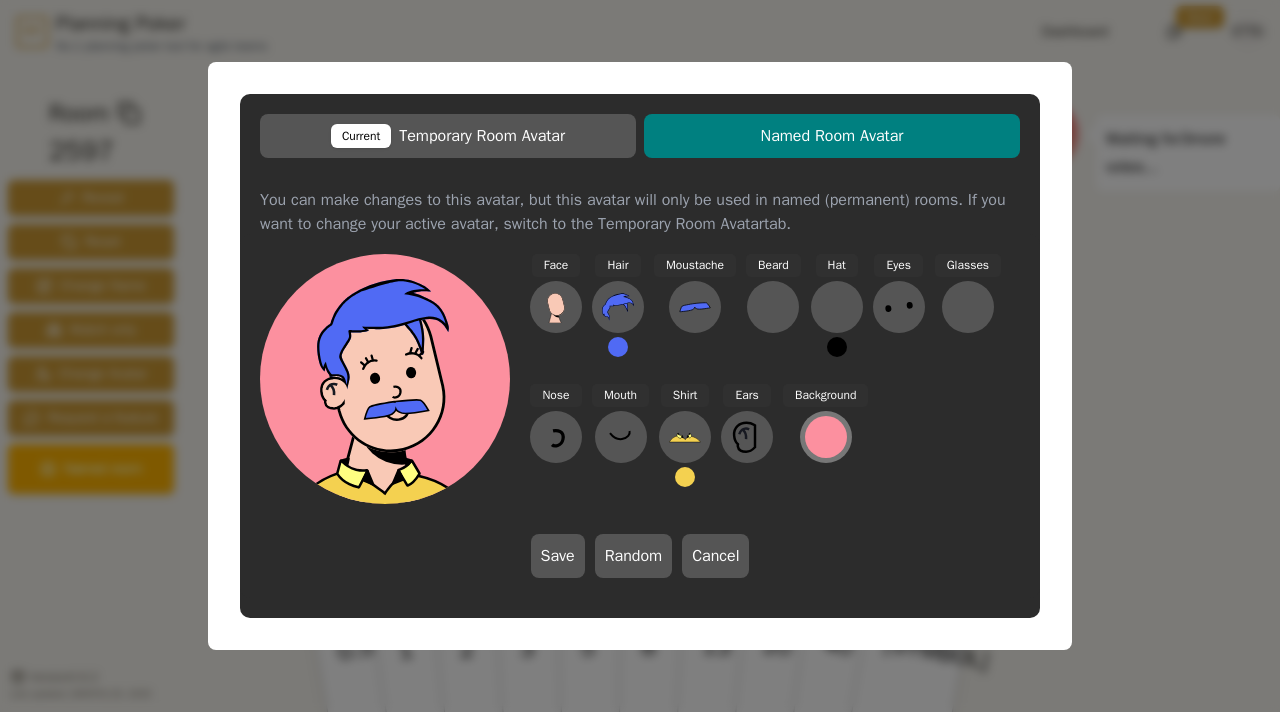 click at bounding box center [826, 437] 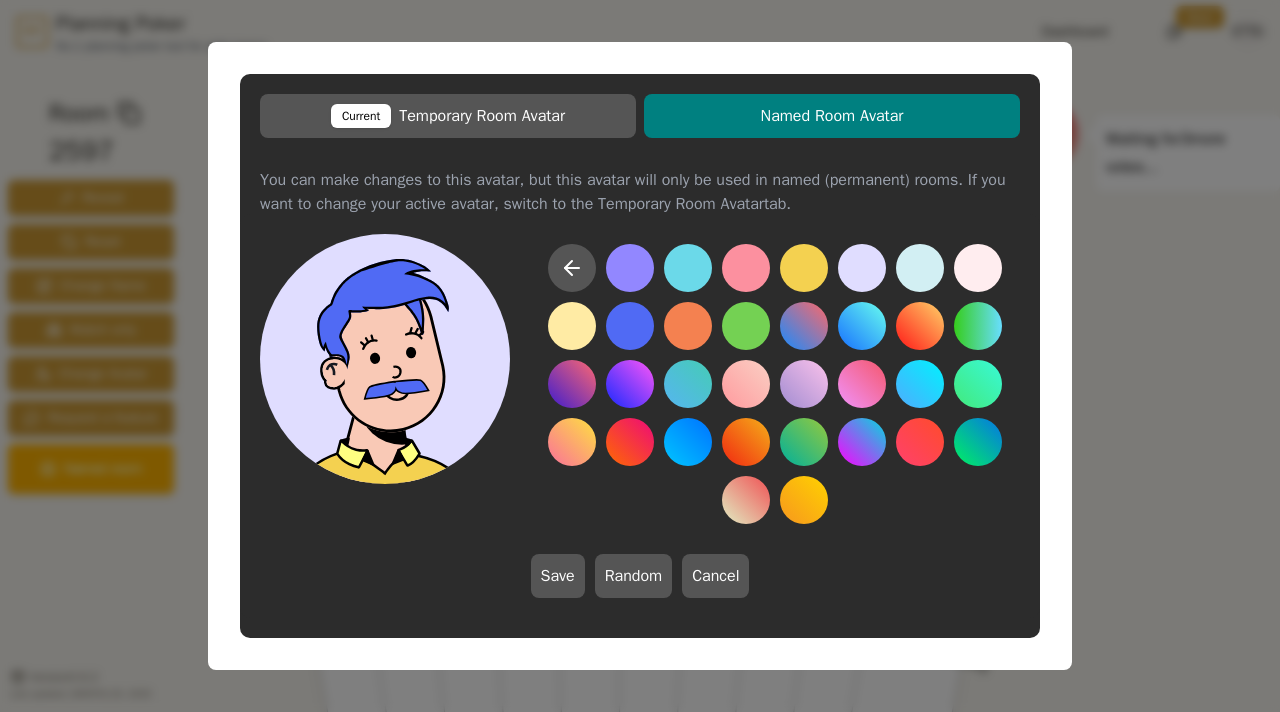 click at bounding box center (862, 268) 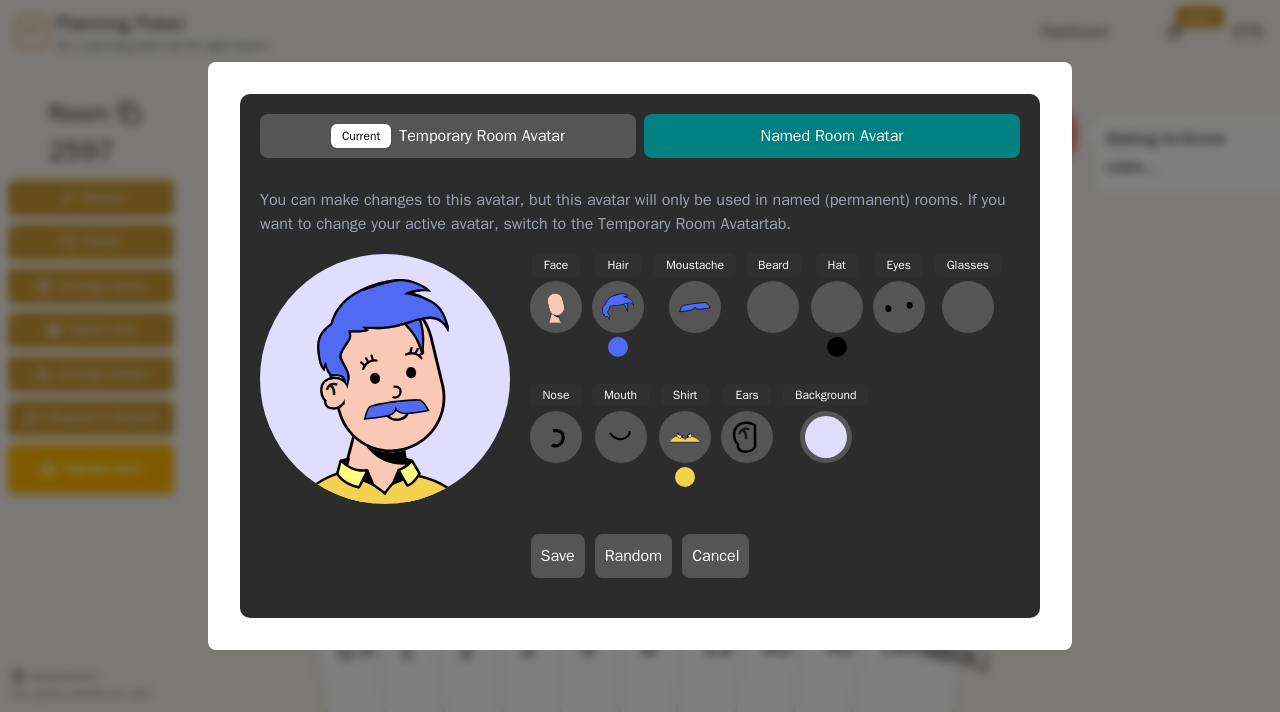 click on "Face Hair Moustache Beard Hat Eyes Glasses Nose Mouth Shirt Ears Background Save Random Cancel" at bounding box center [775, 379] 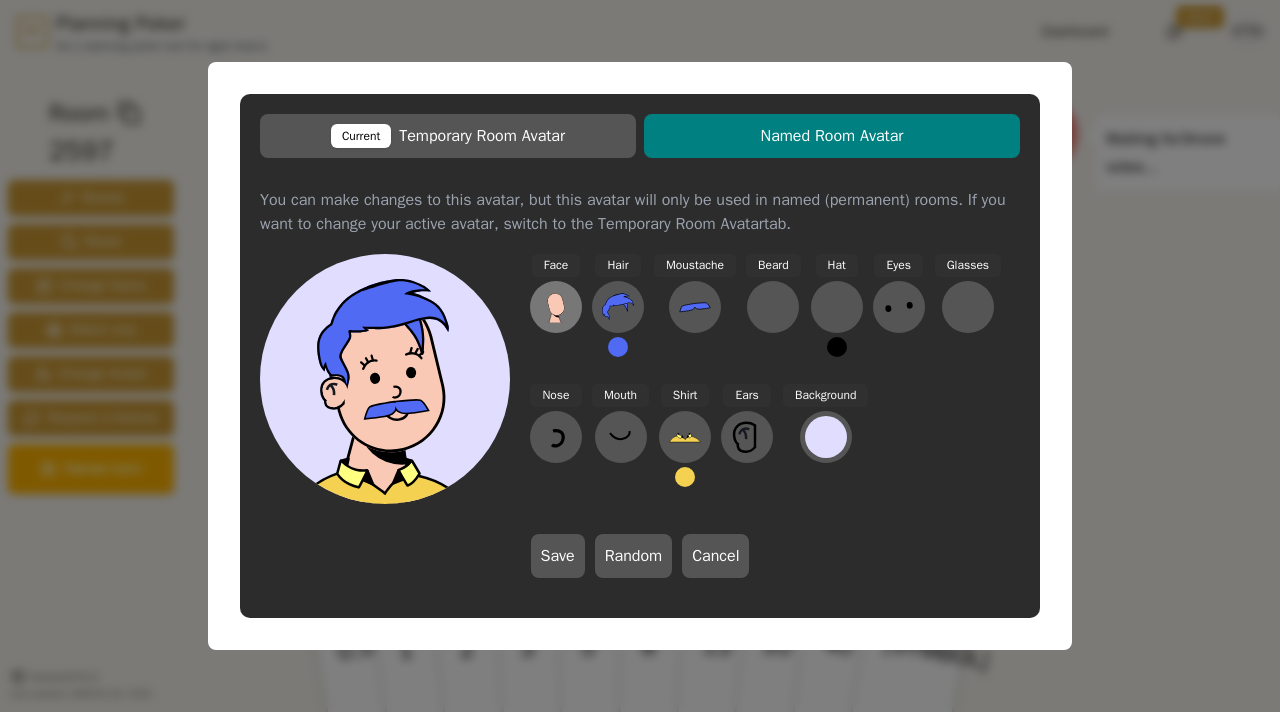 click at bounding box center (556, 304) 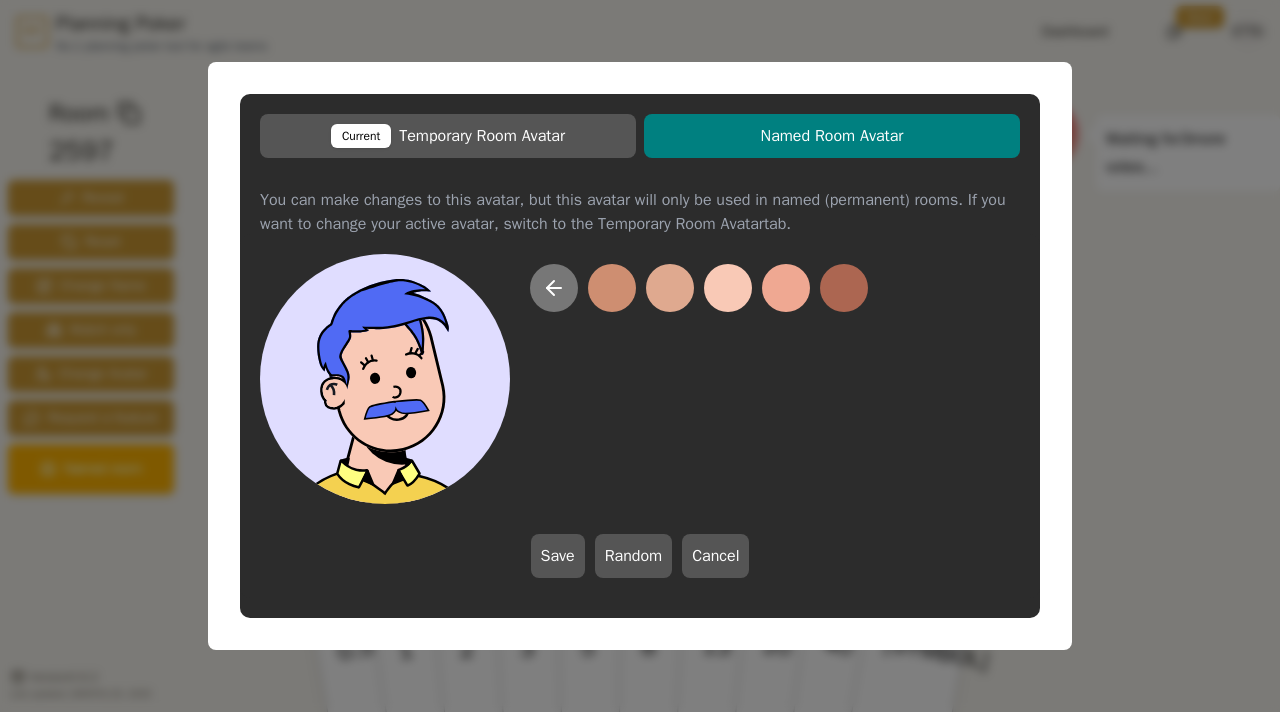 click at bounding box center [554, 288] 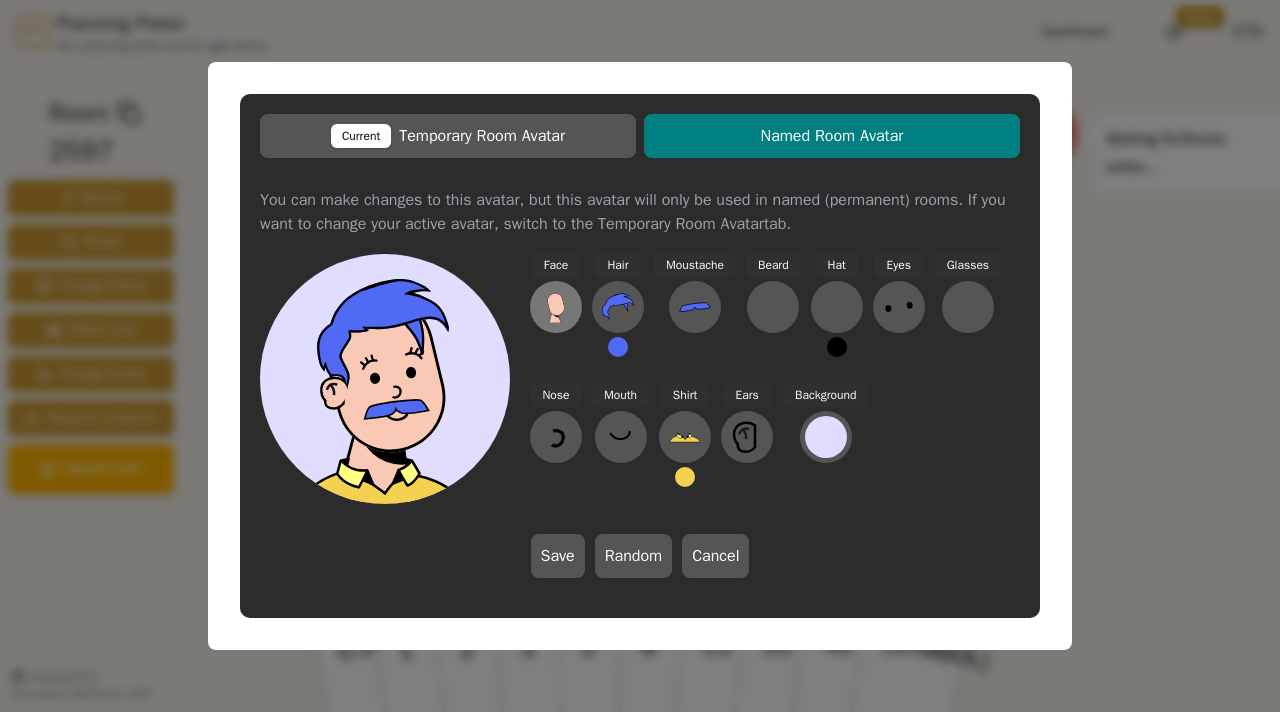 click at bounding box center [556, 304] 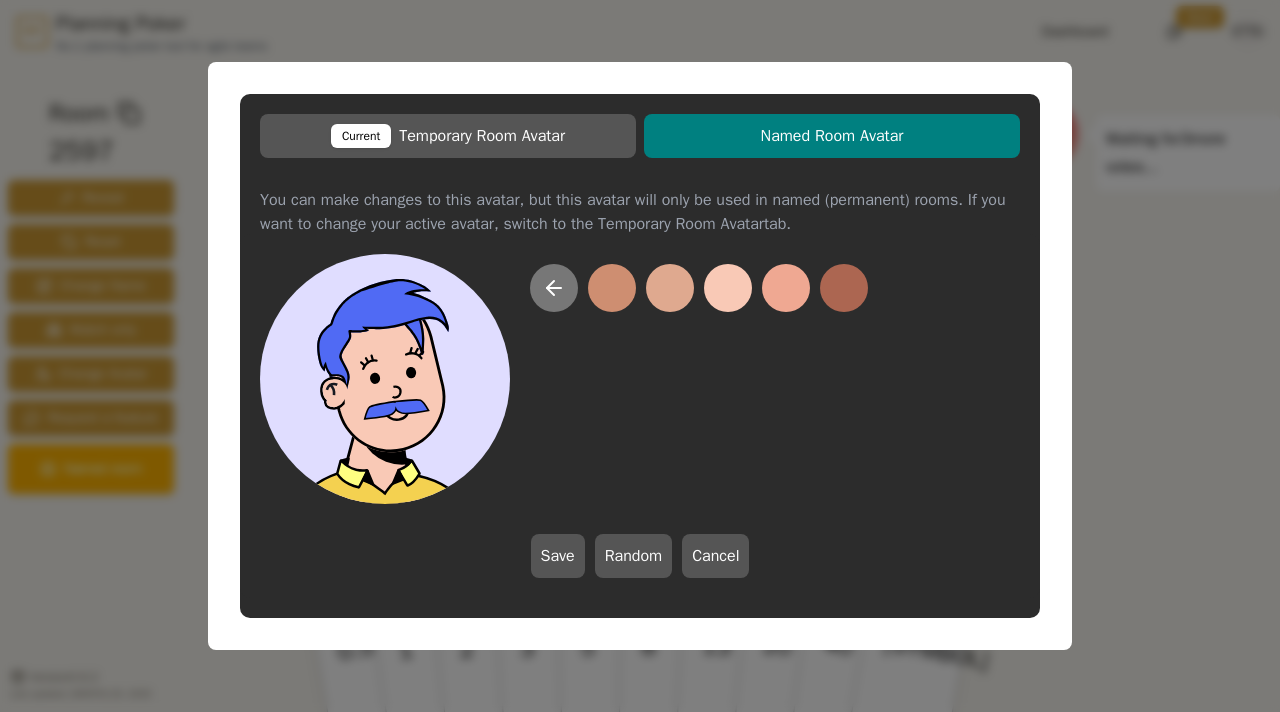 click at bounding box center (554, 288) 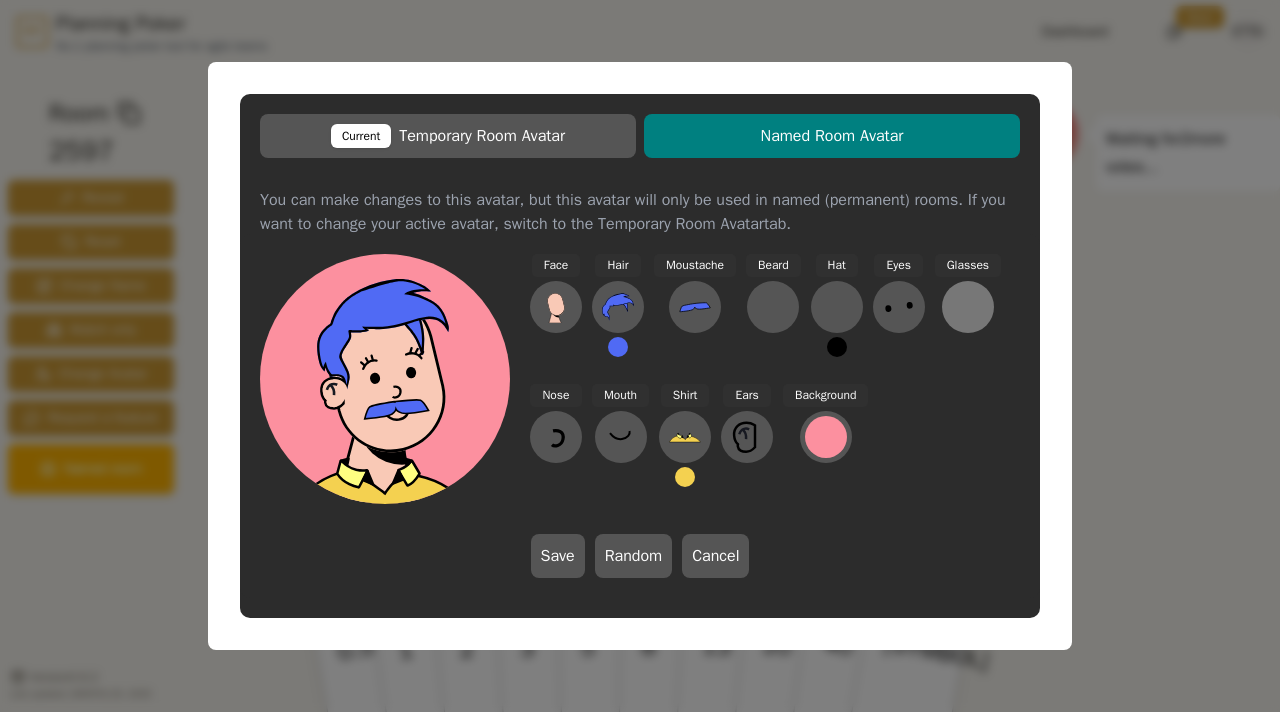 click at bounding box center [556, 307] 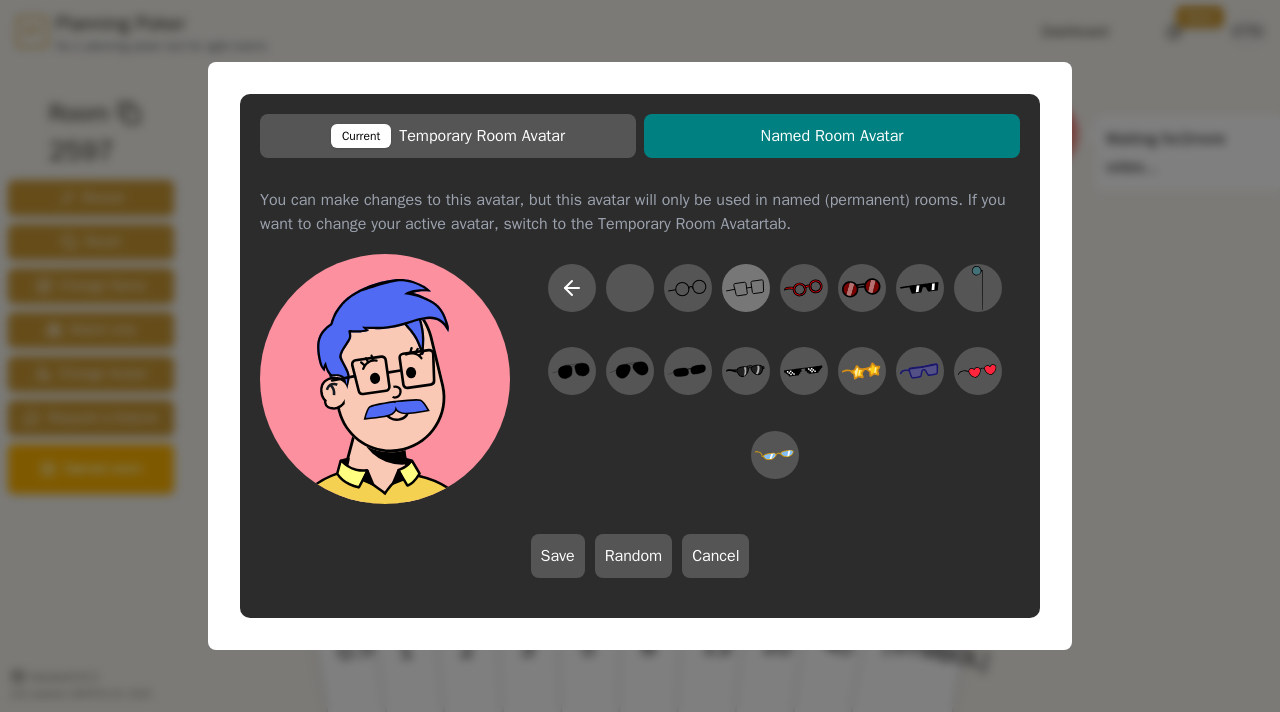 click at bounding box center (687, 288) 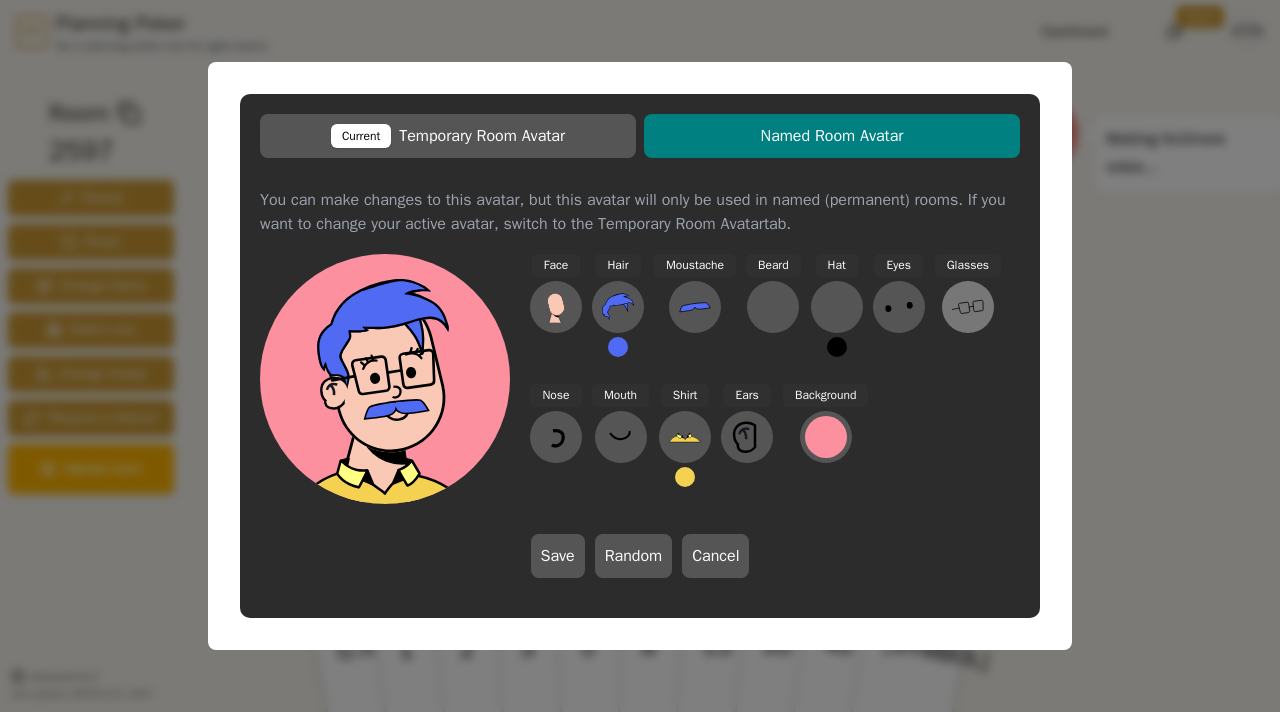 click at bounding box center [556, 307] 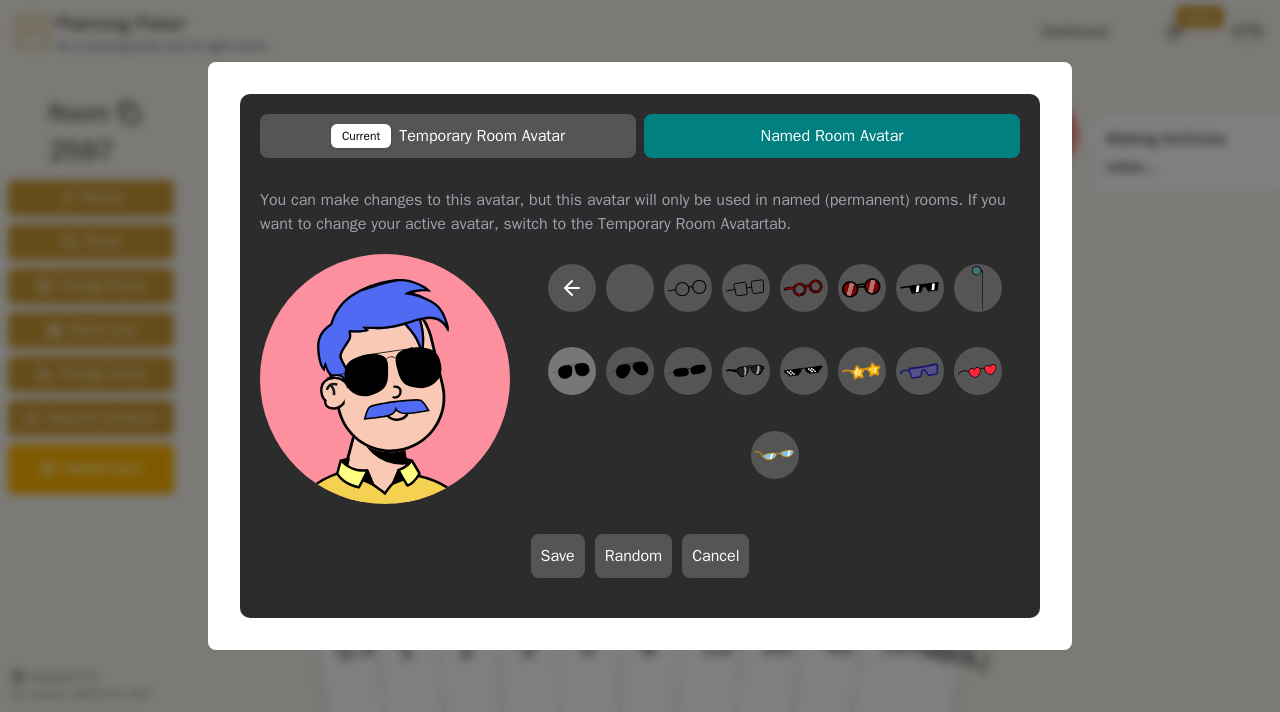 click at bounding box center [741, 289] 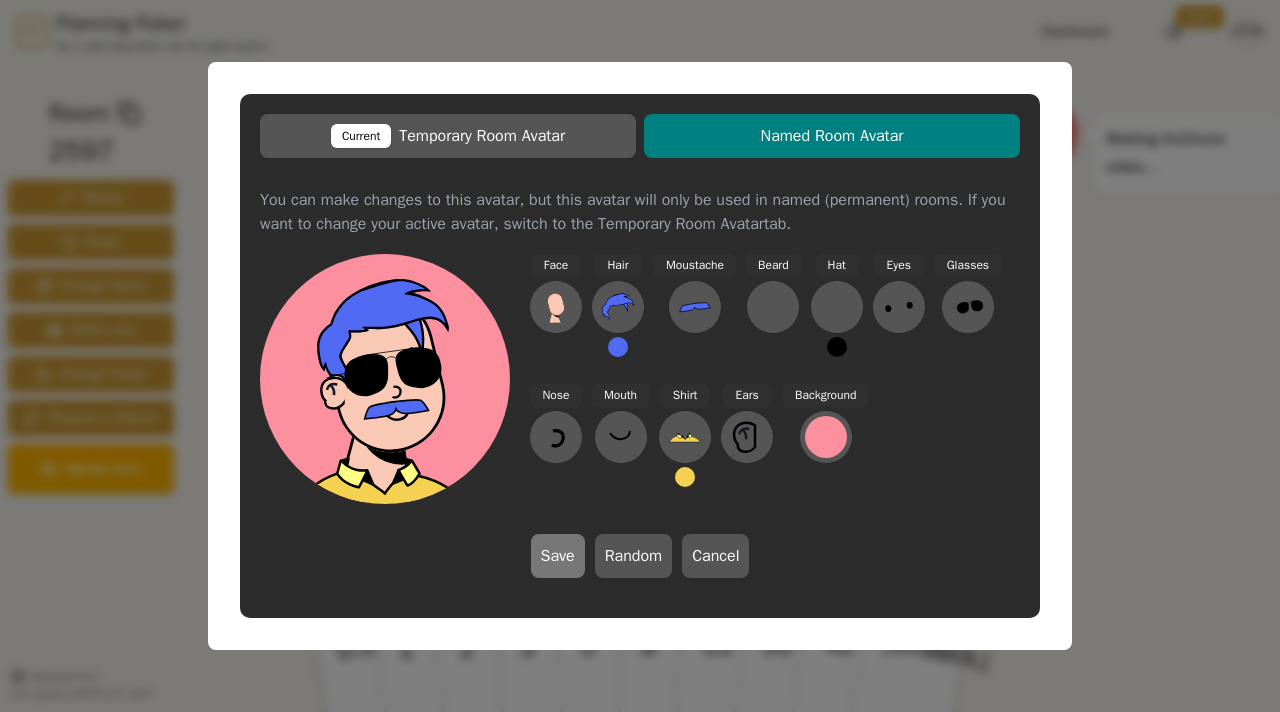 click on "Save" at bounding box center (558, 556) 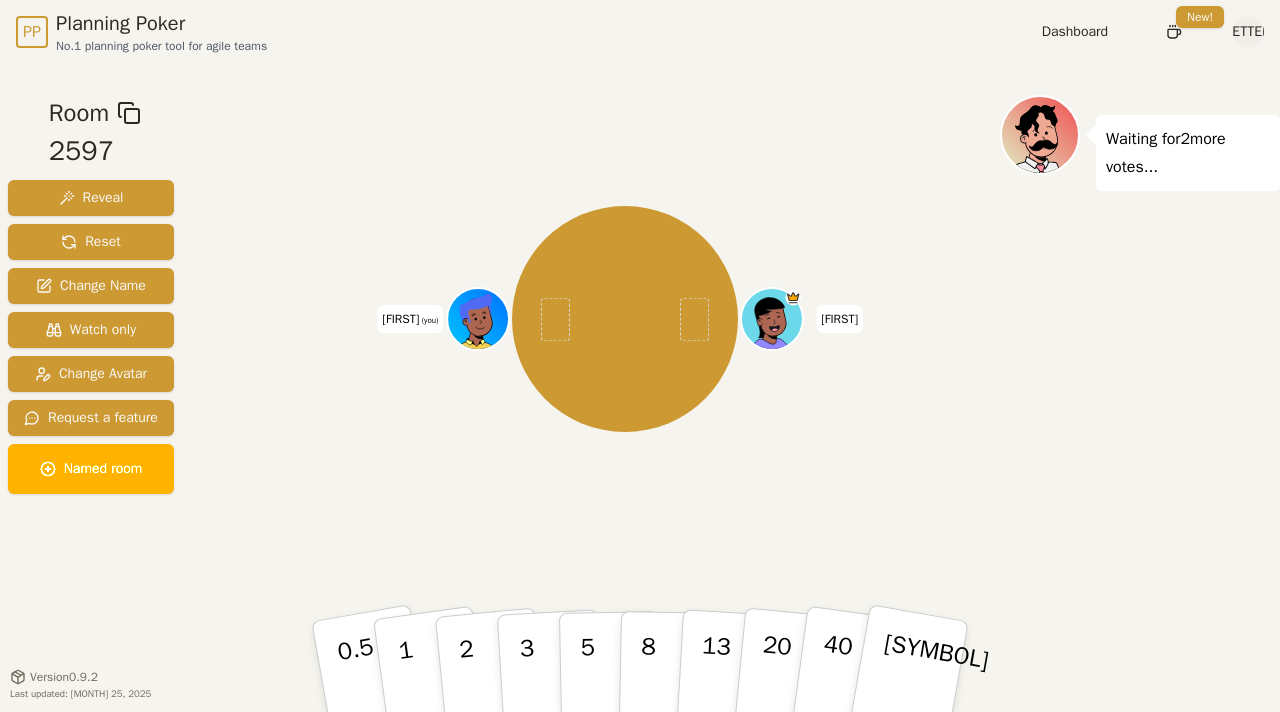 click at bounding box center (480, 321) 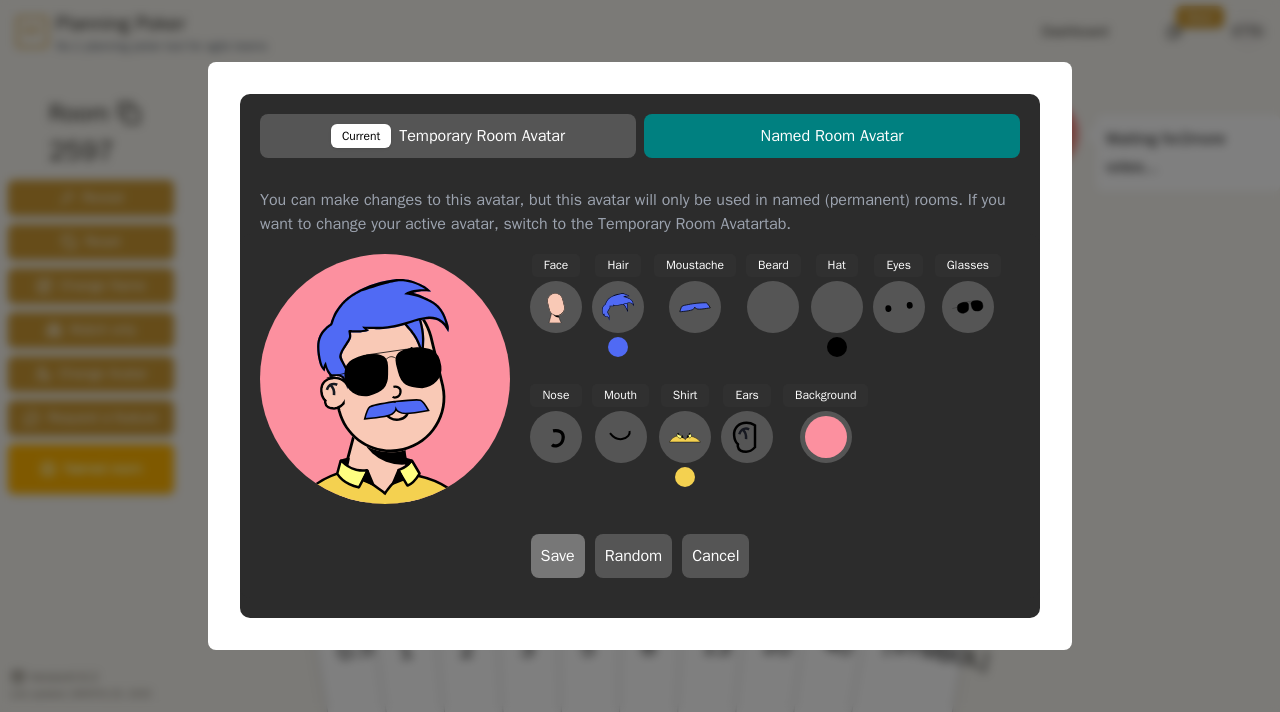 click on "Save" at bounding box center (558, 556) 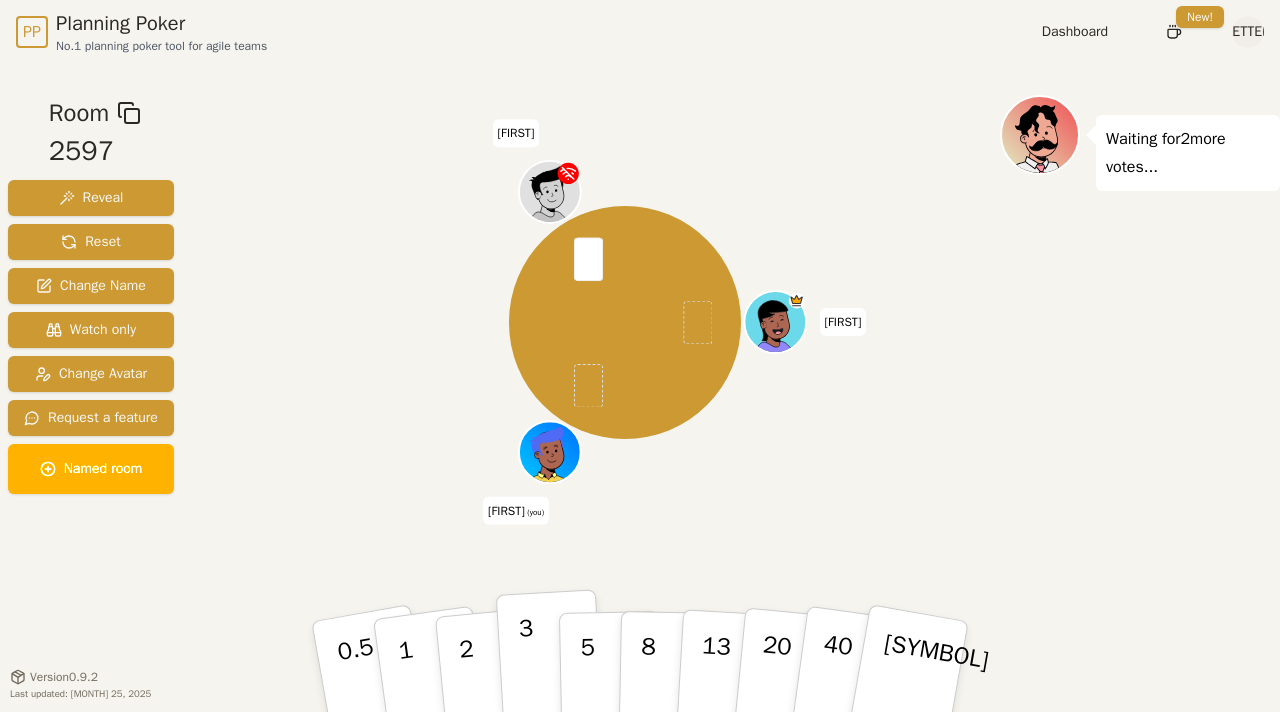 click on "3" at bounding box center (373, 686) 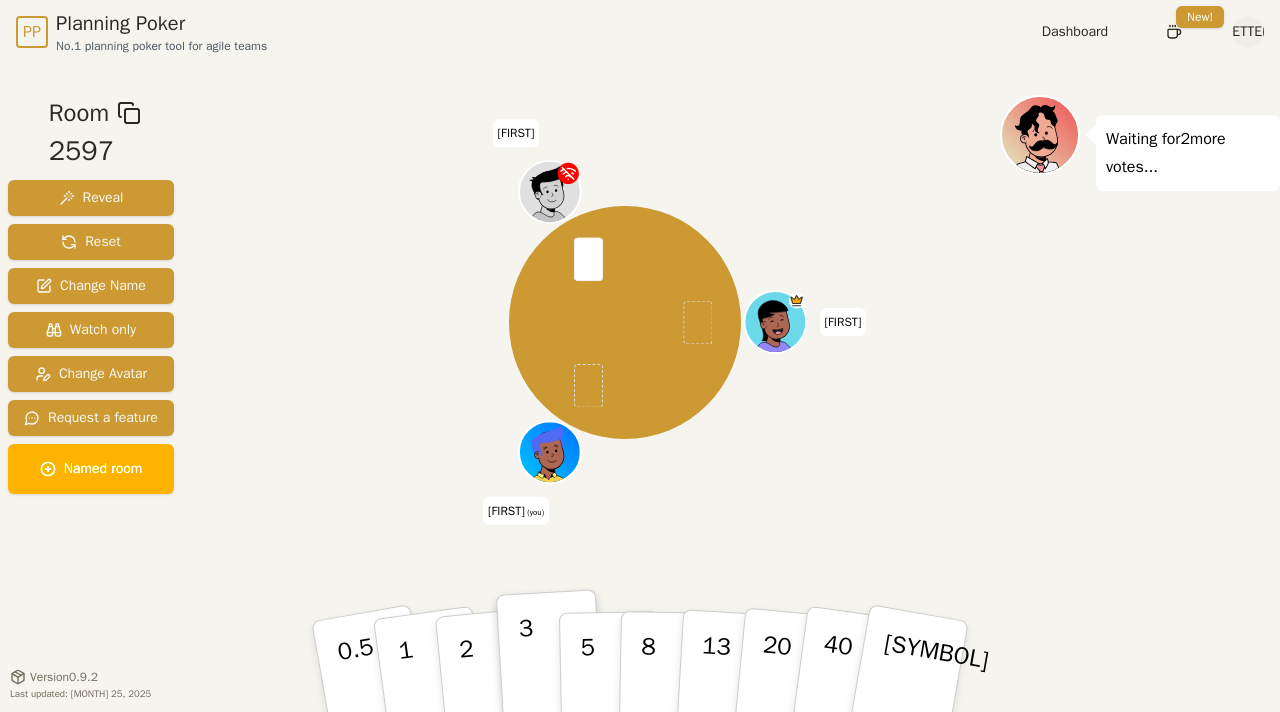 click on "3" at bounding box center [550, 667] 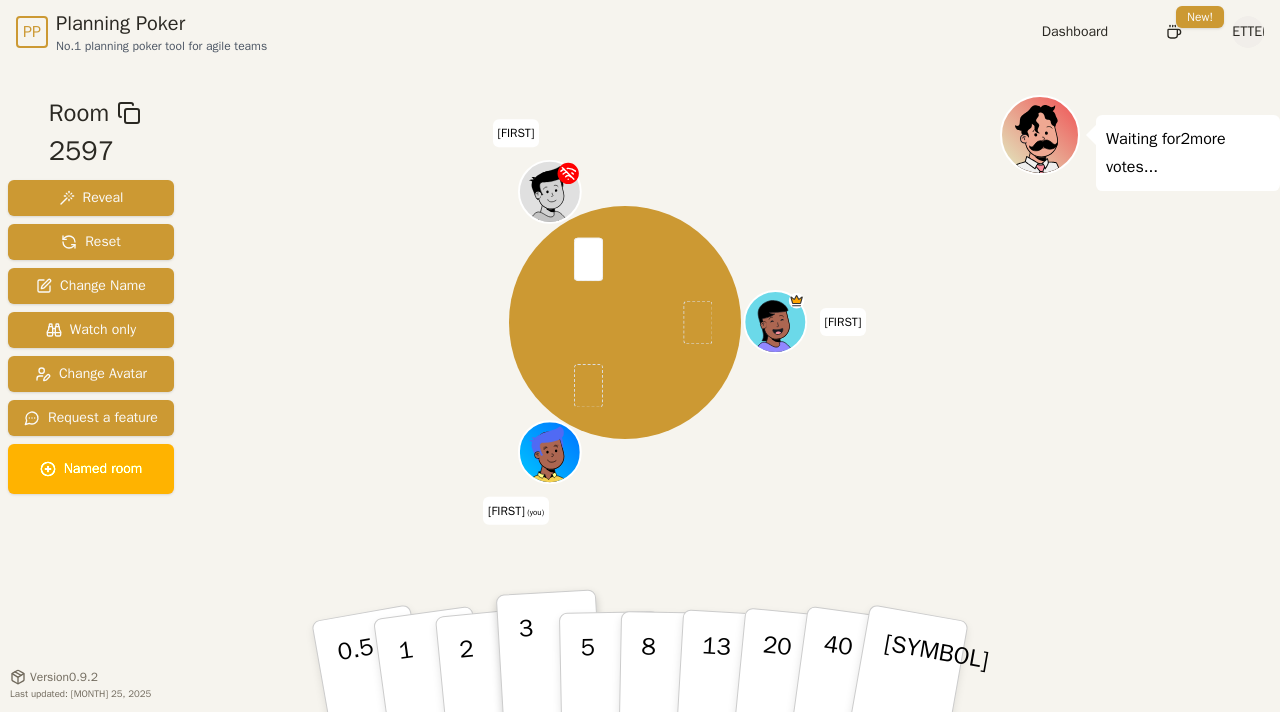 click on "3" at bounding box center [550, 667] 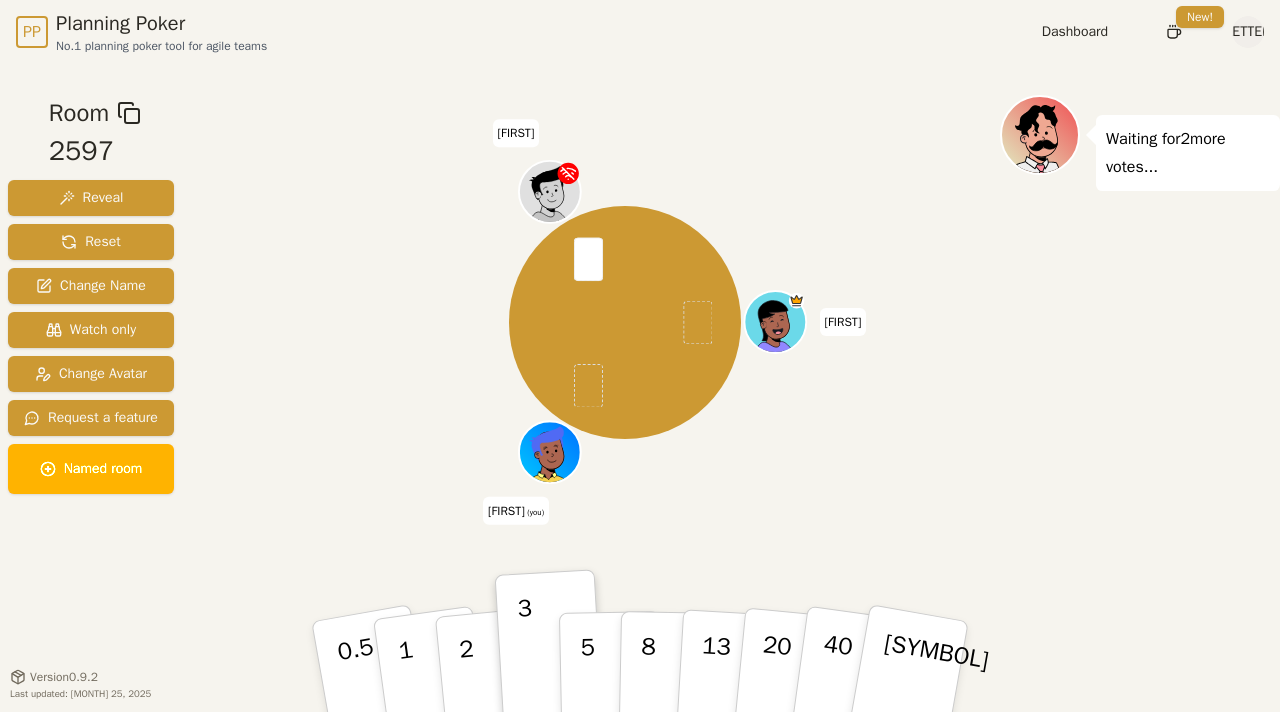 click at bounding box center [552, 452] 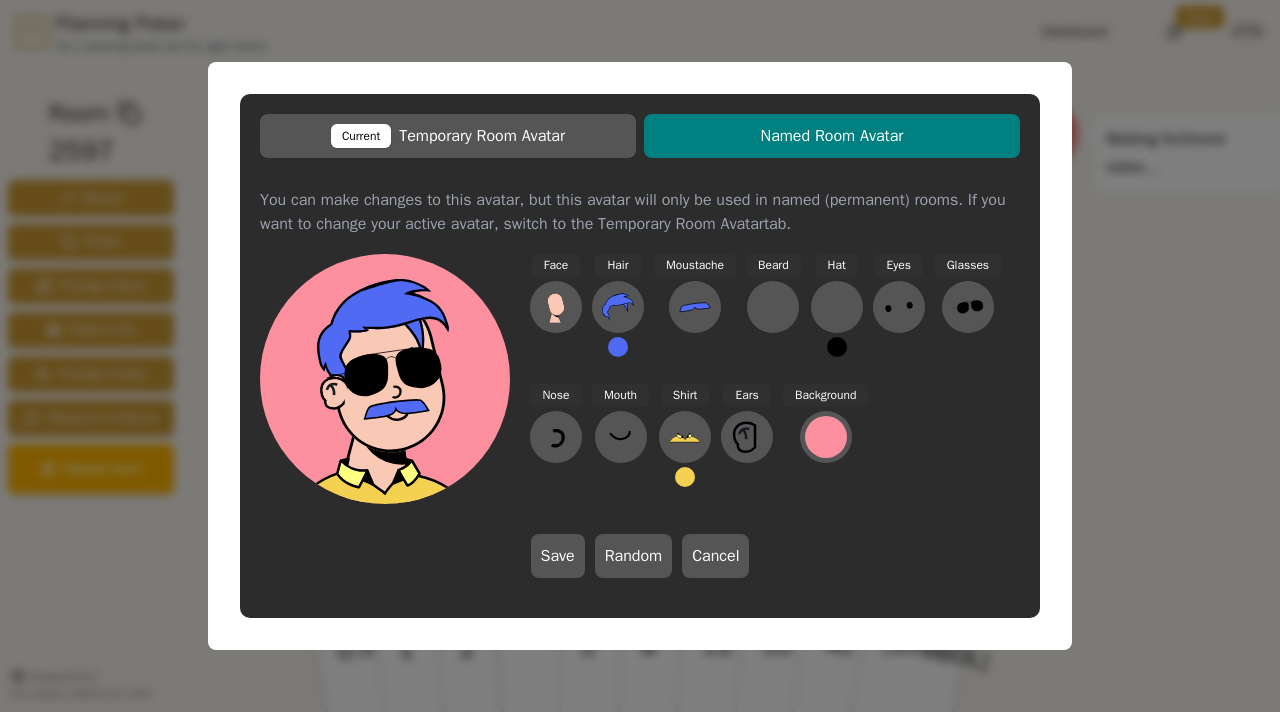 click on "Current Temporary Room Avatar Named Room Avatar You can make changes to this avatar, but this avatar will only be used in named (permanent) rooms. If you want to change your active avatar, switch to the   Temporary Room Avatar  tab. Face Hair Moustache Beard Hat Eyes Glasses Nose Mouth Shirt Ears Background Save Random Cancel" at bounding box center [640, 356] 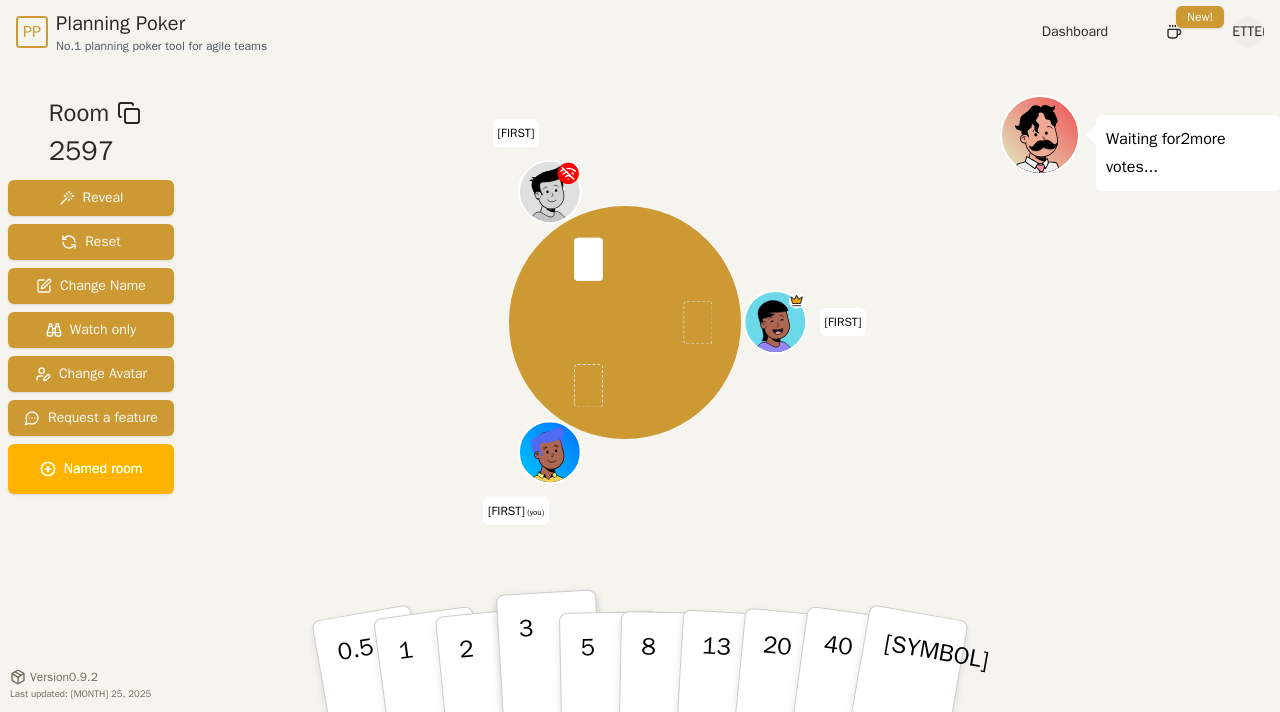 click on "3" at bounding box center (550, 667) 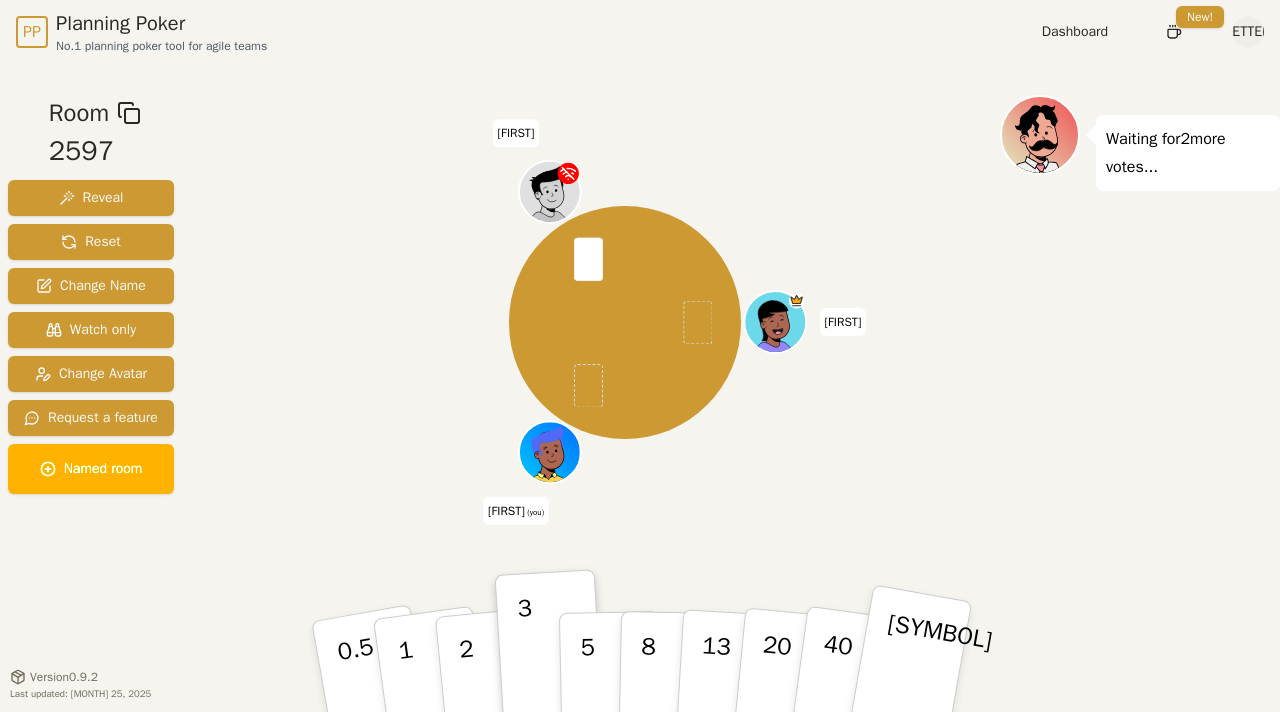 click on "[SYMBOL]" at bounding box center (373, 686) 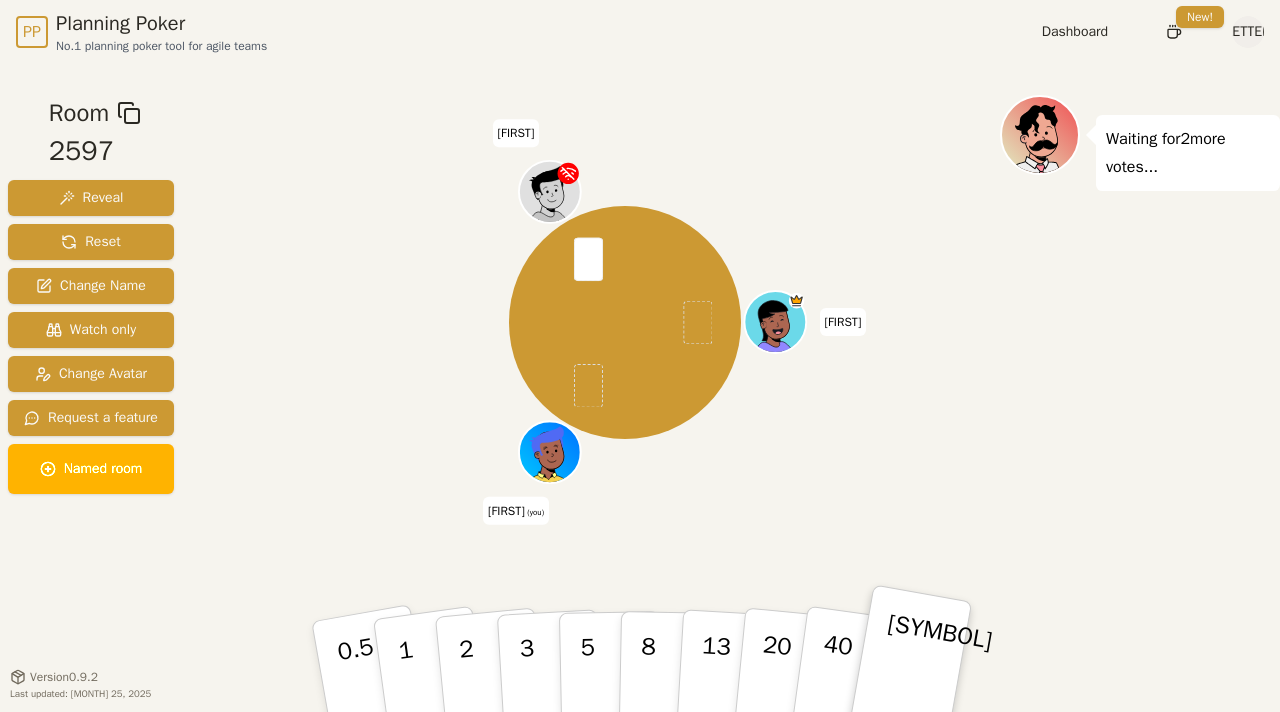 click on "[SYMBOL]" at bounding box center [910, 666] 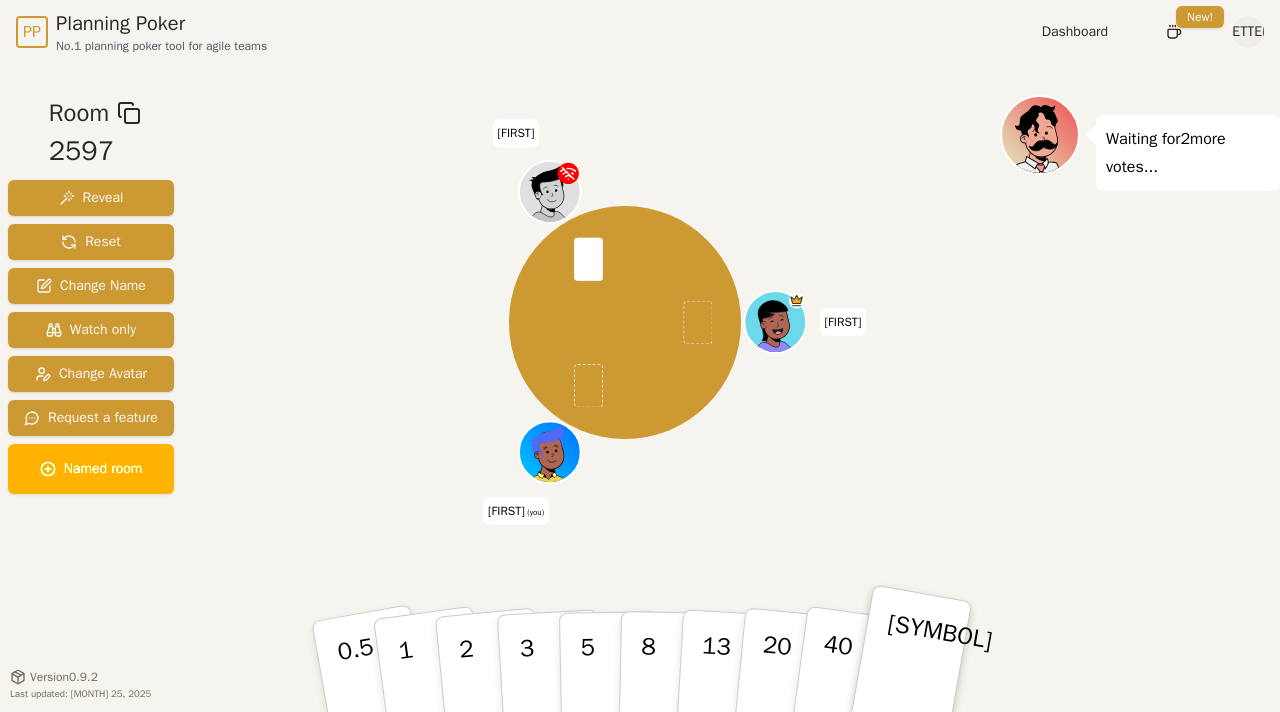 click on "PP Planning Poker No.1 planning poker tool for agile teams Dashboard Toggle theme New! A Menu Room 2597 Reveal Reset Change Name Watch only Change Avatar Request a feature Named room [FIRST] [LAST]   (you) [FIRST]   Waiting for  2  more votes... 0.5 1 2 3 5 8 13 20 40 [SYMBOL] Version  0.9.2 Last updated:   [MONTH] 25, 2025" at bounding box center [640, 356] 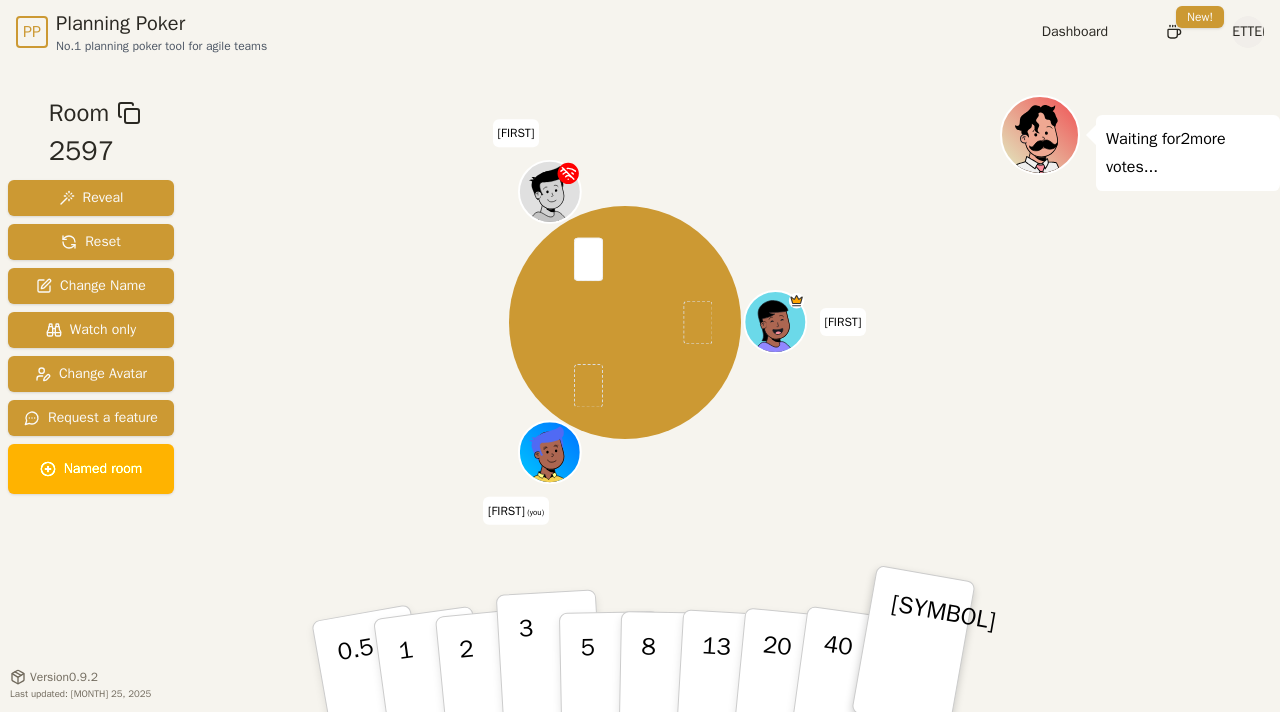 click on "3" at bounding box center (363, 688) 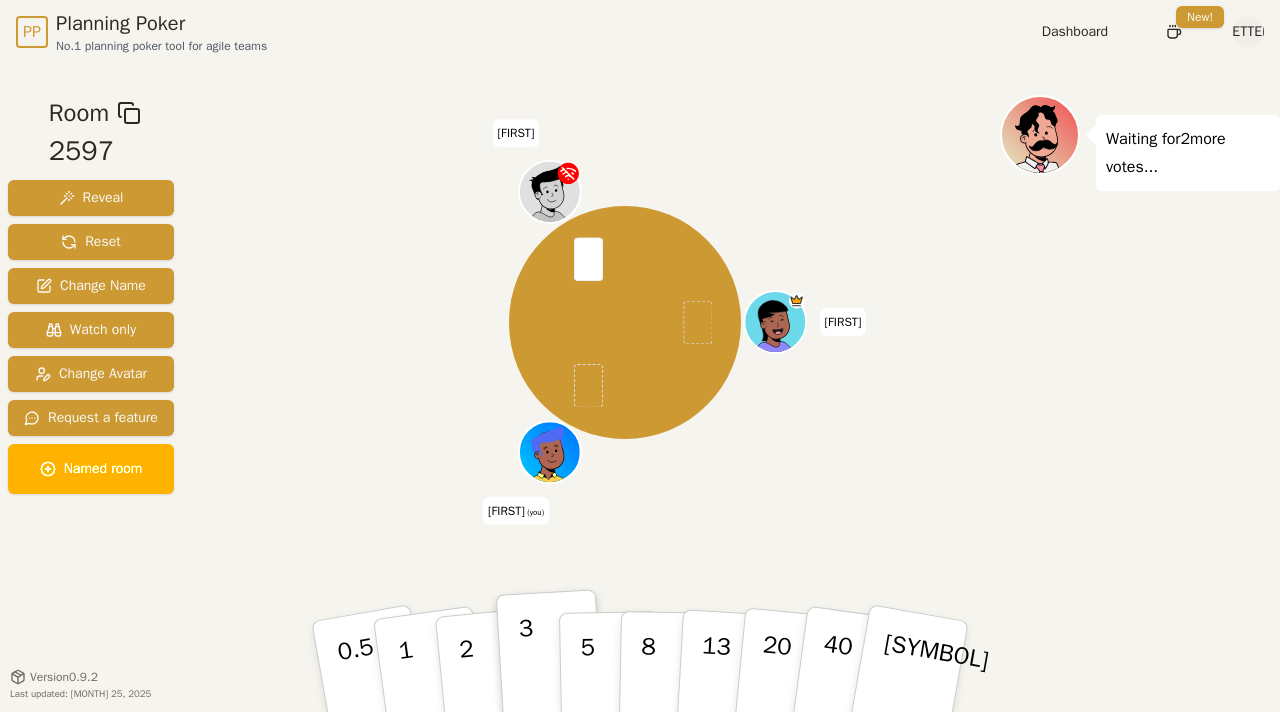 click on "3" at bounding box center [528, 668] 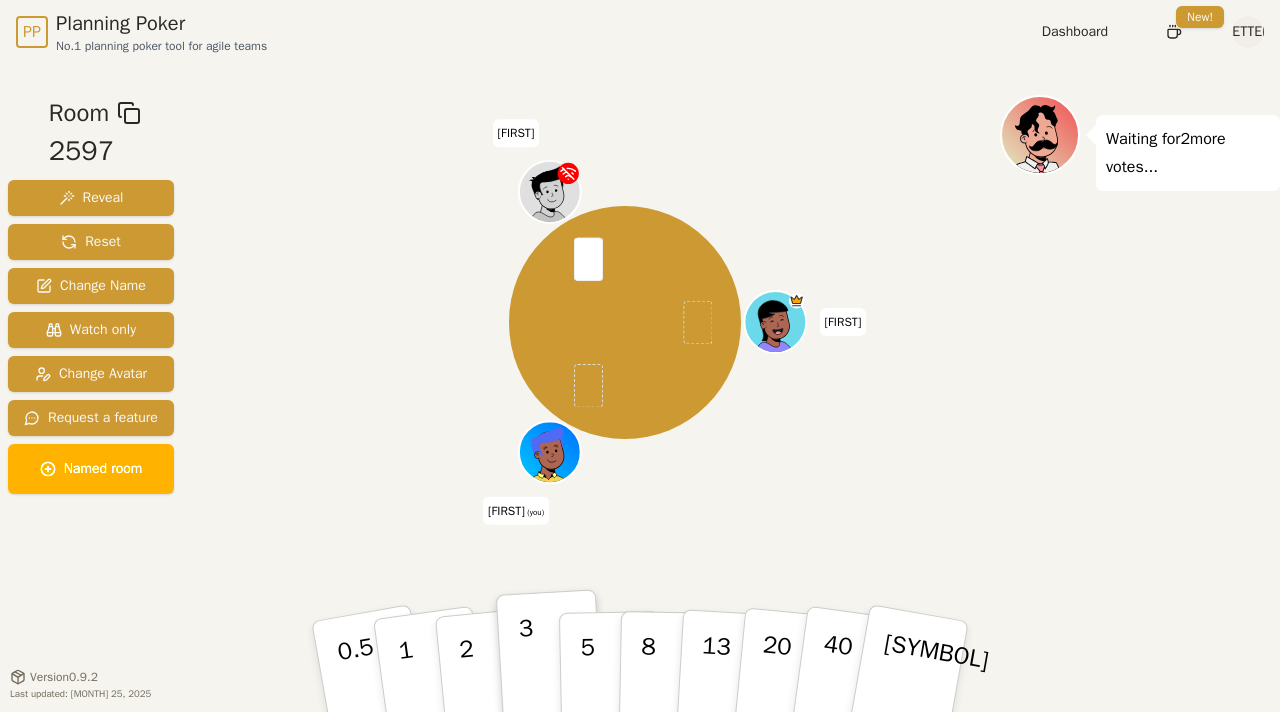 click on "3" at bounding box center (528, 668) 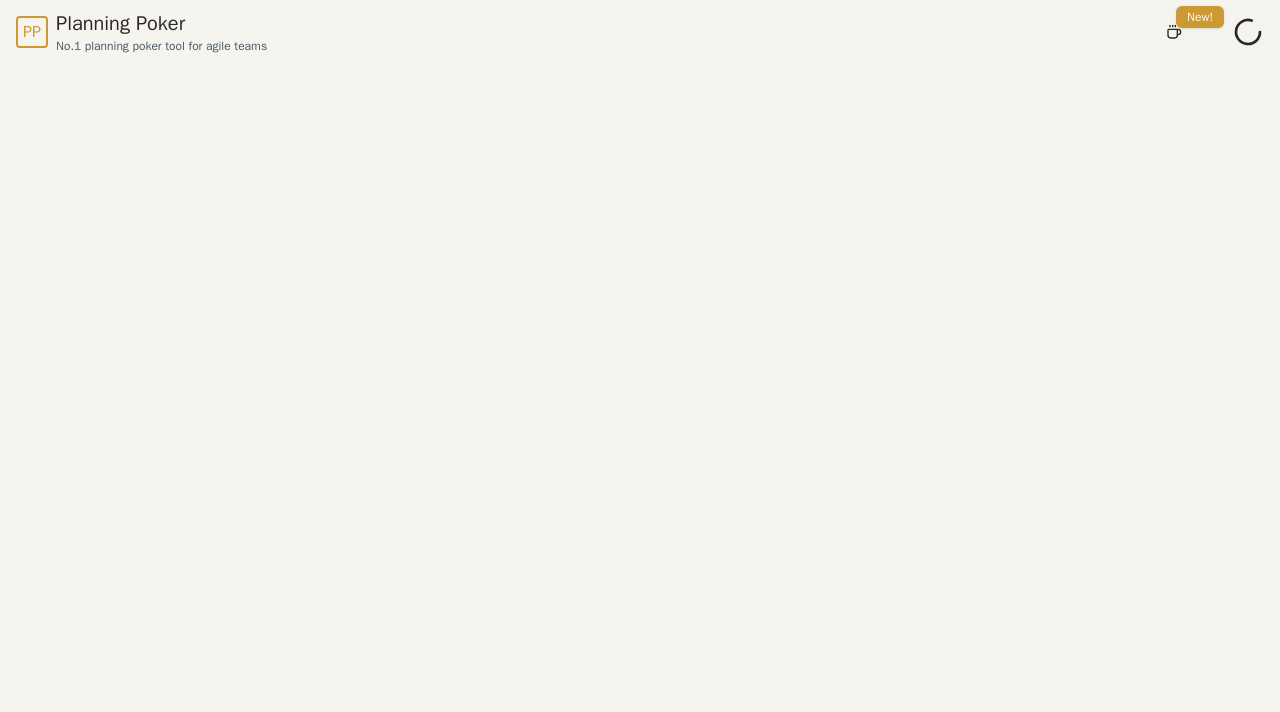scroll, scrollTop: 0, scrollLeft: 0, axis: both 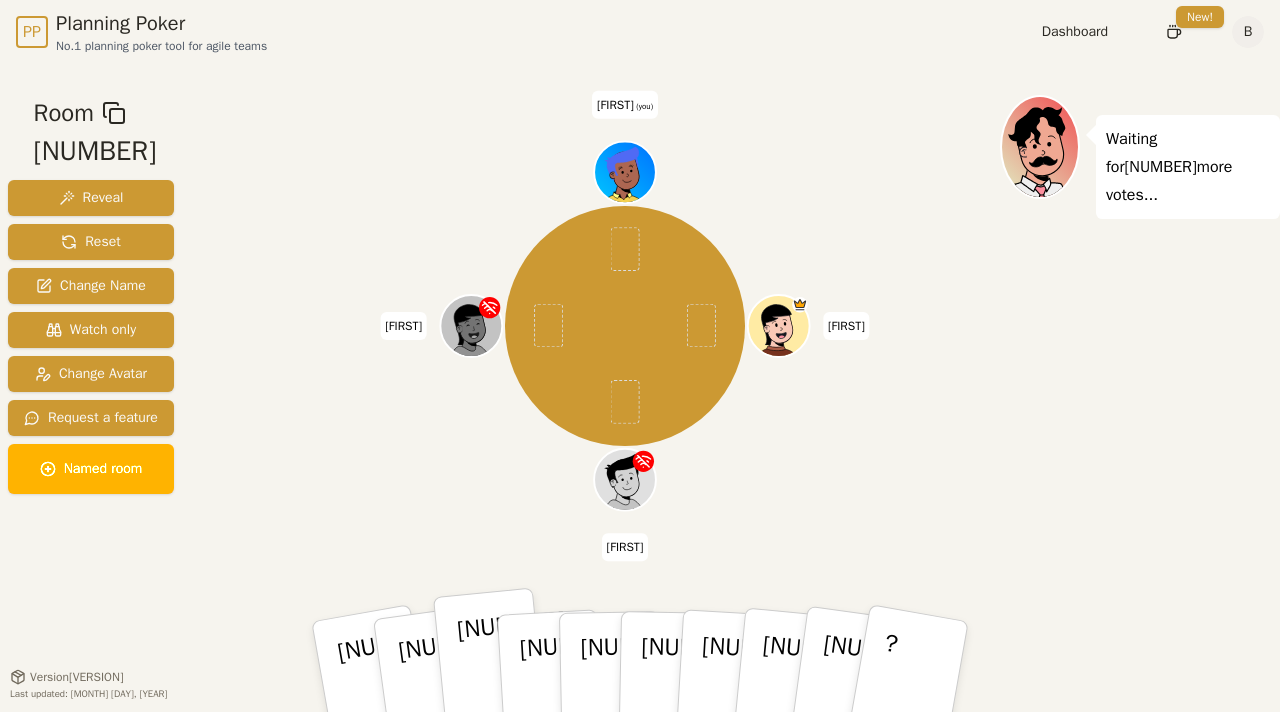 click on "2" at bounding box center [373, 686] 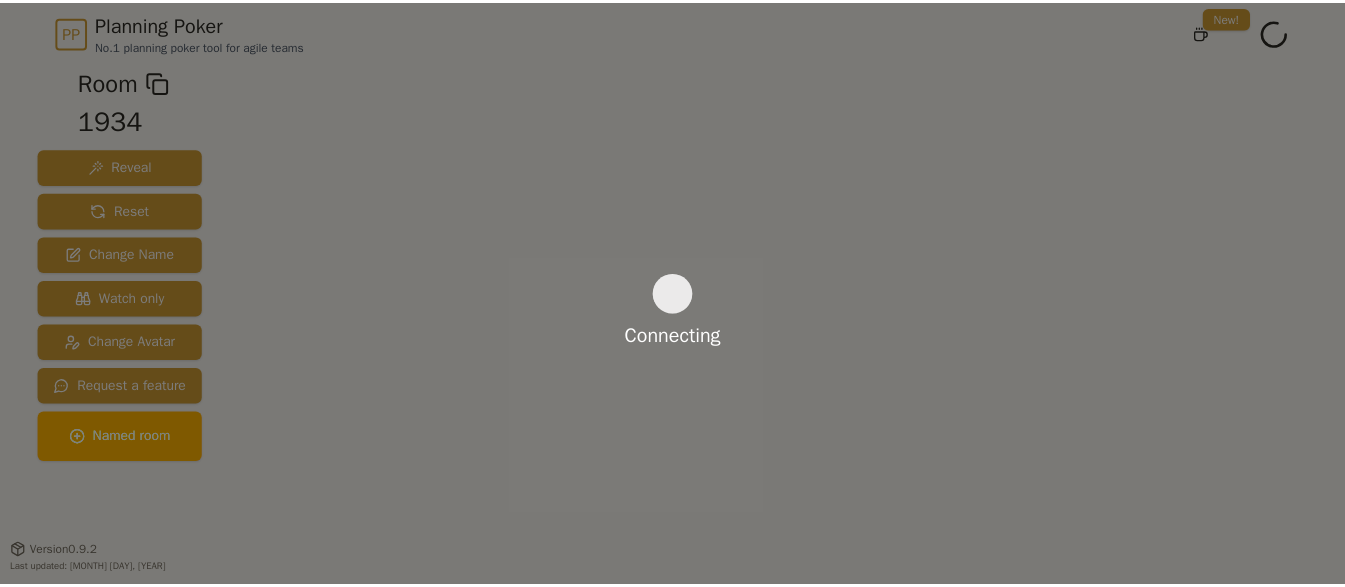 scroll, scrollTop: 0, scrollLeft: 0, axis: both 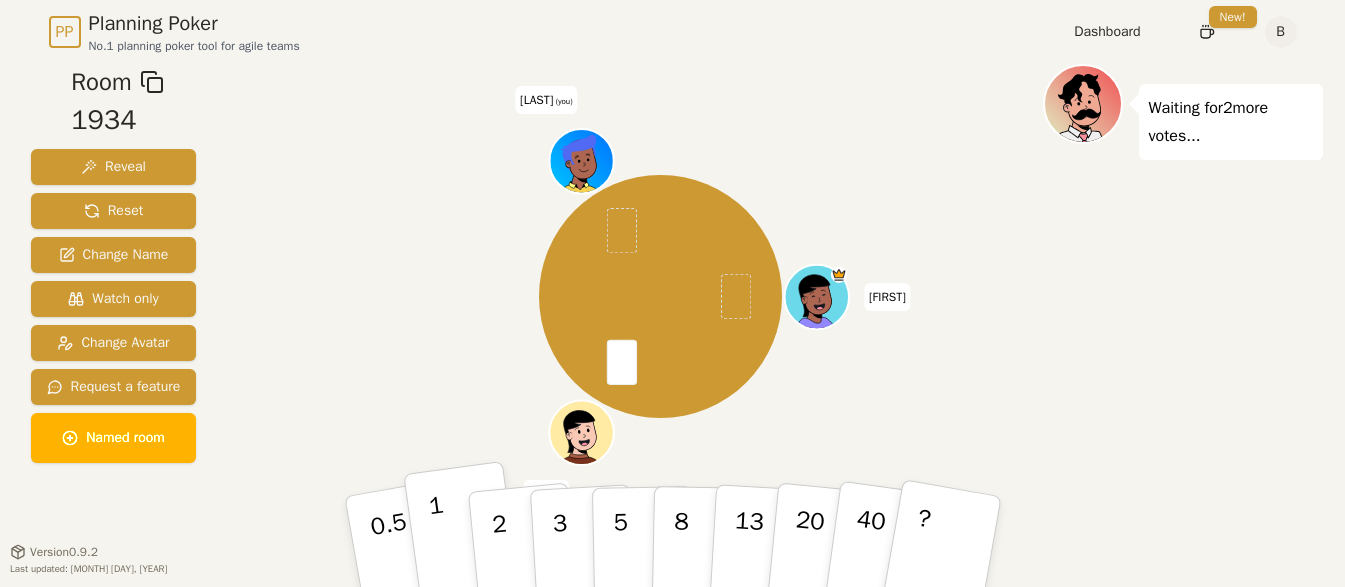 click on "1" at bounding box center (406, 561) 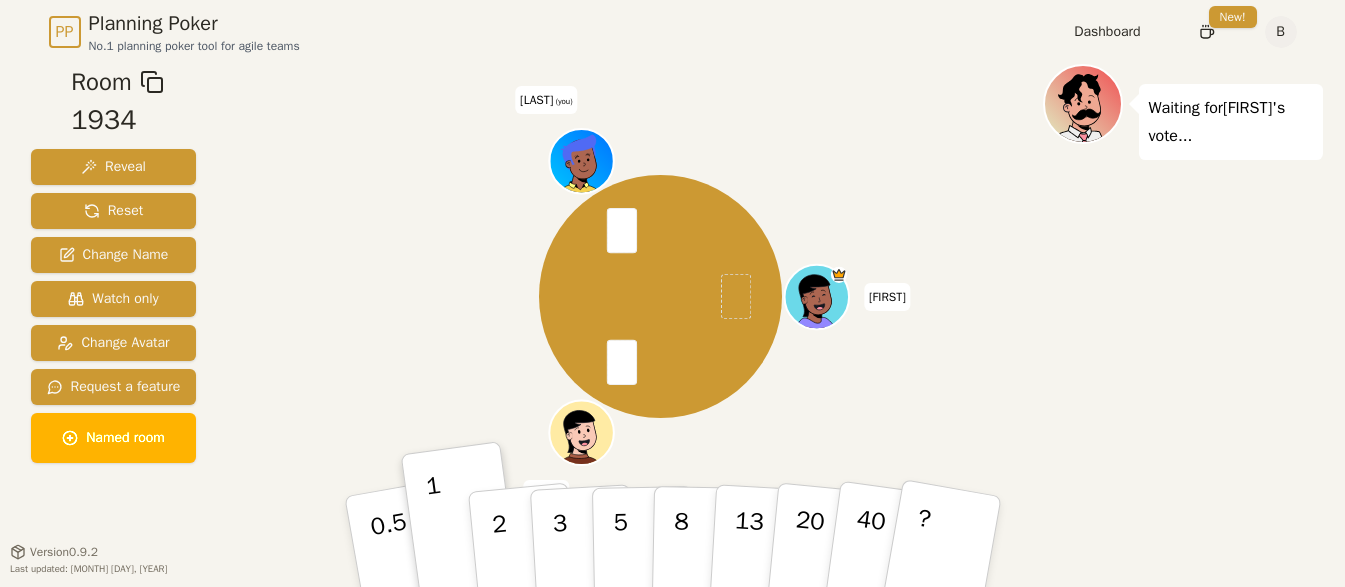 click on "edgar Daniel Ben   (you)" at bounding box center [660, 296] 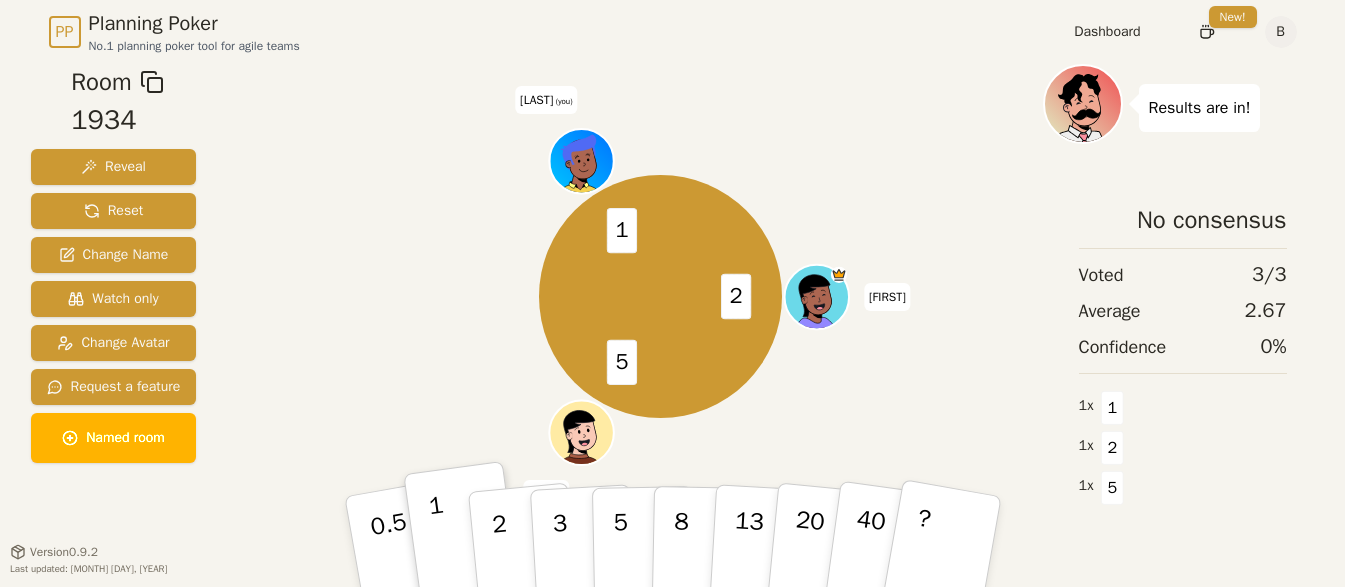 click on "1" at bounding box center (462, 542) 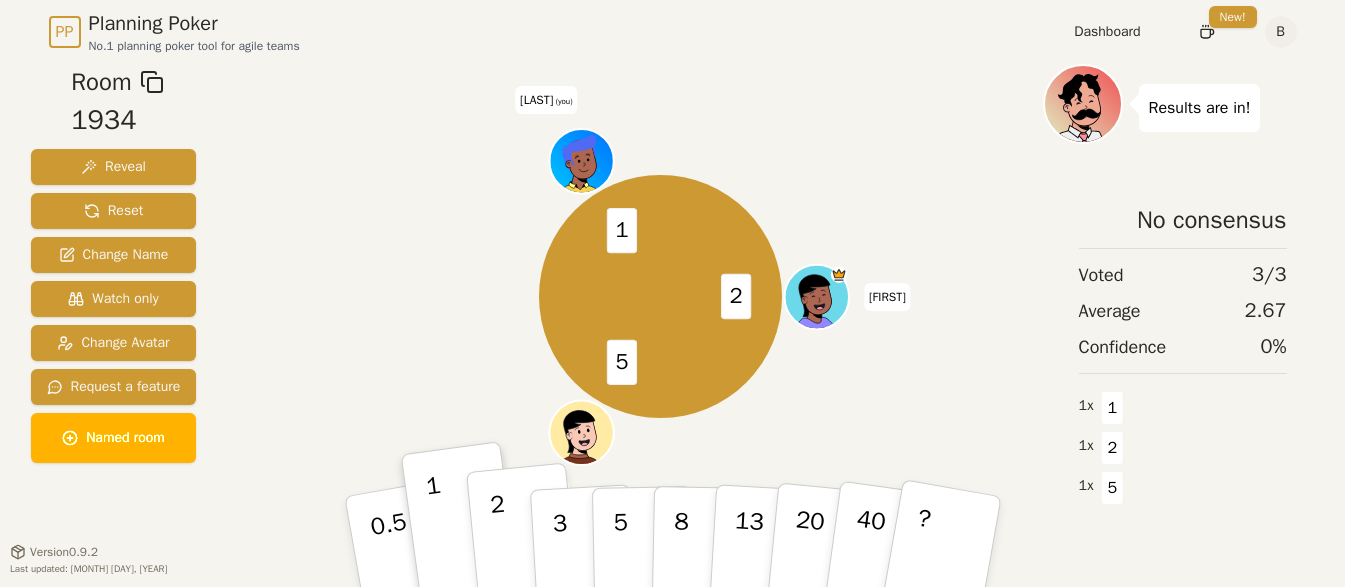 click on "2" at bounding box center [406, 561] 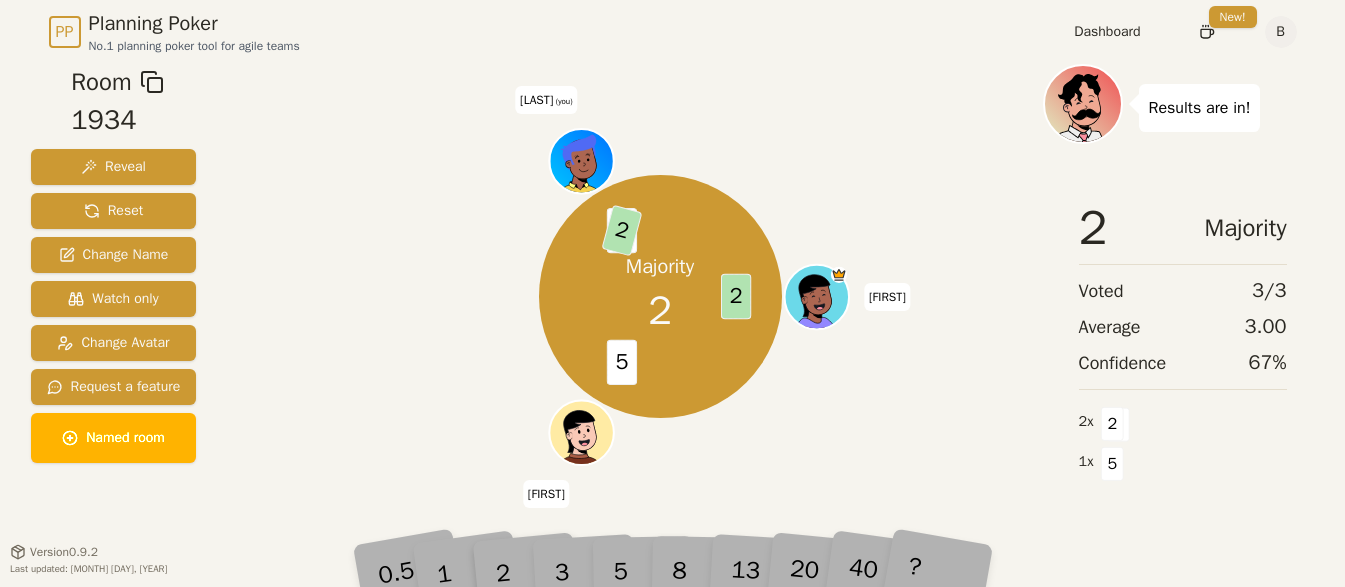 scroll, scrollTop: 4, scrollLeft: 0, axis: vertical 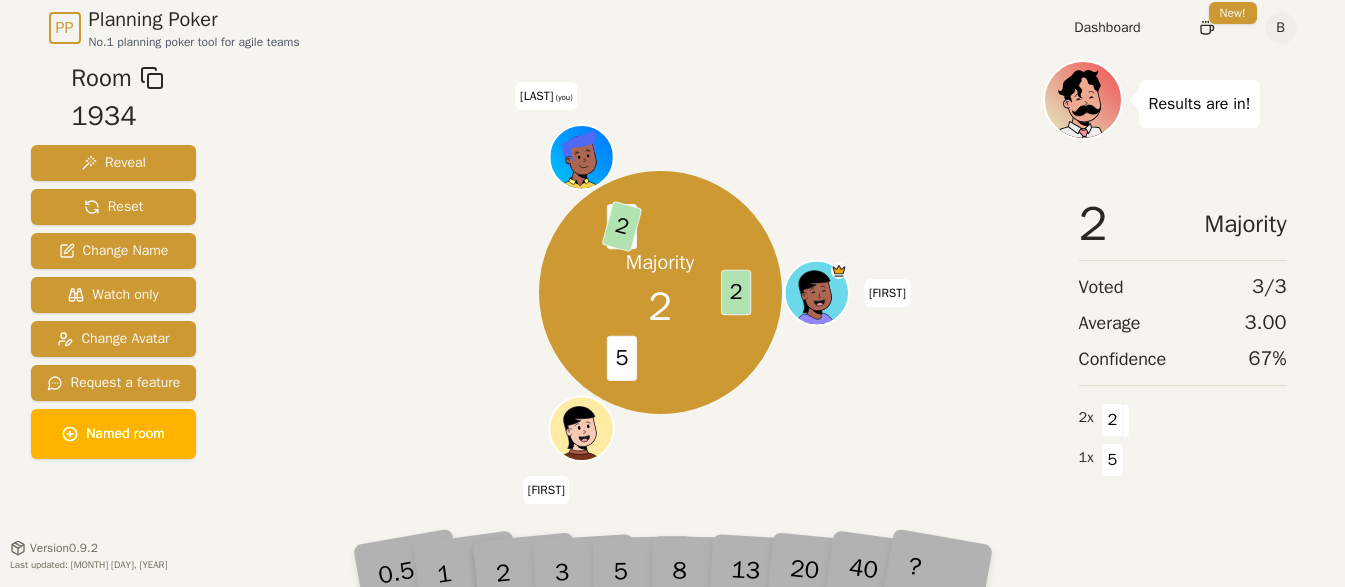 click on "Results are in!" at bounding box center [1200, 104] 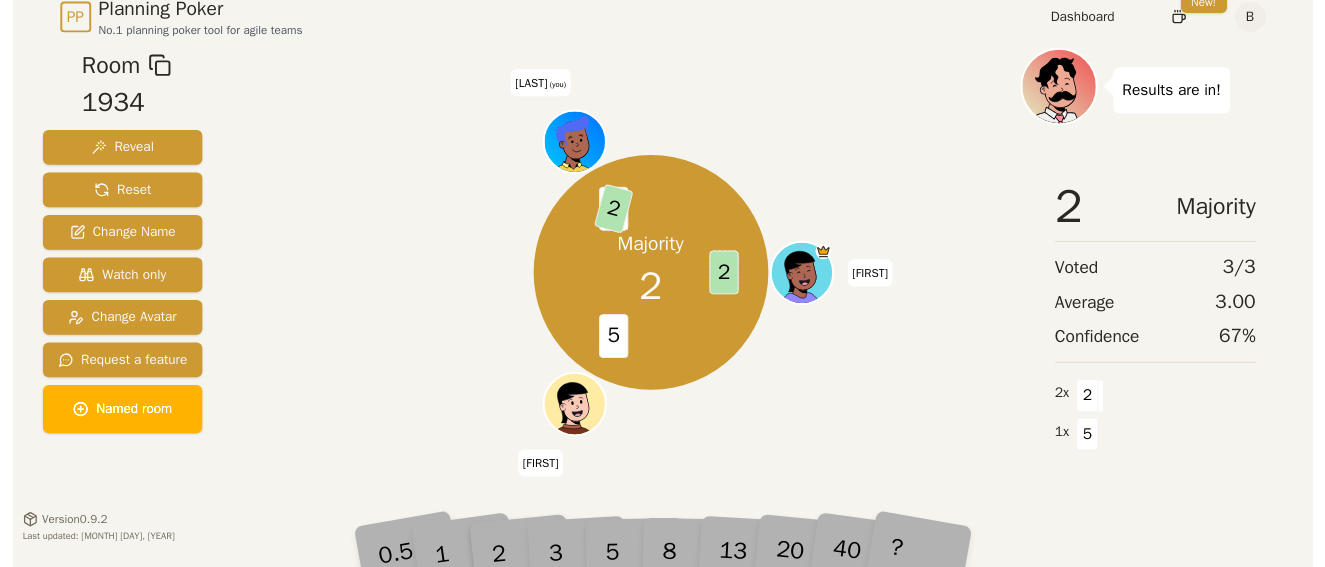 scroll, scrollTop: 27, scrollLeft: 0, axis: vertical 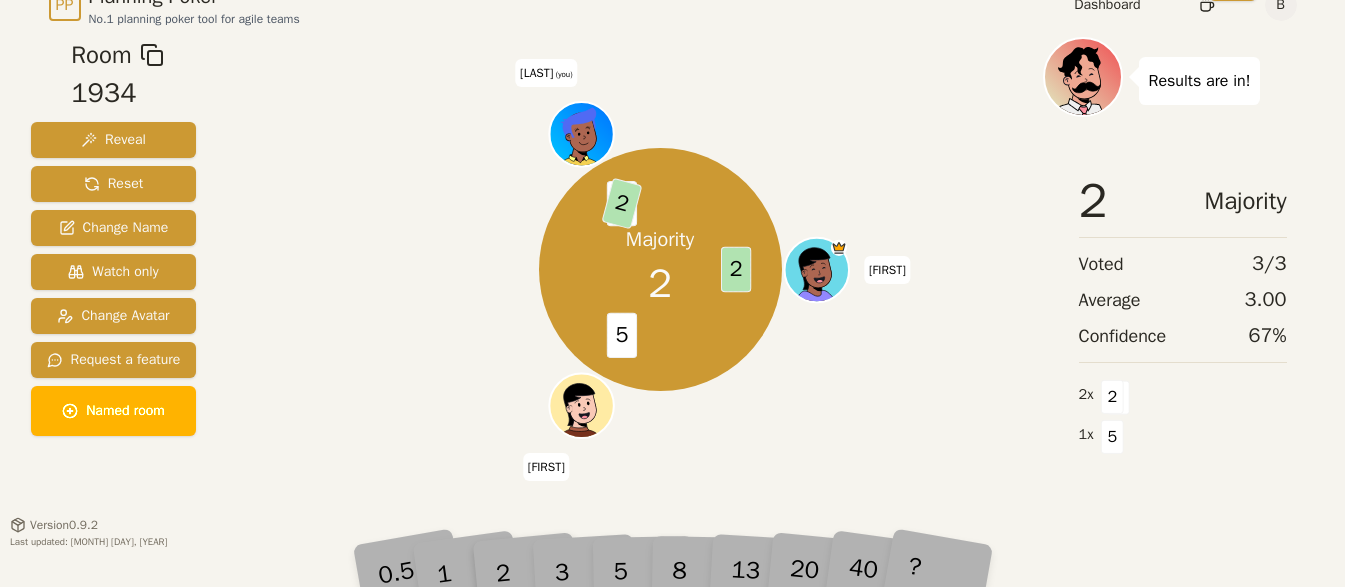 click on "3" at bounding box center [583, 541] 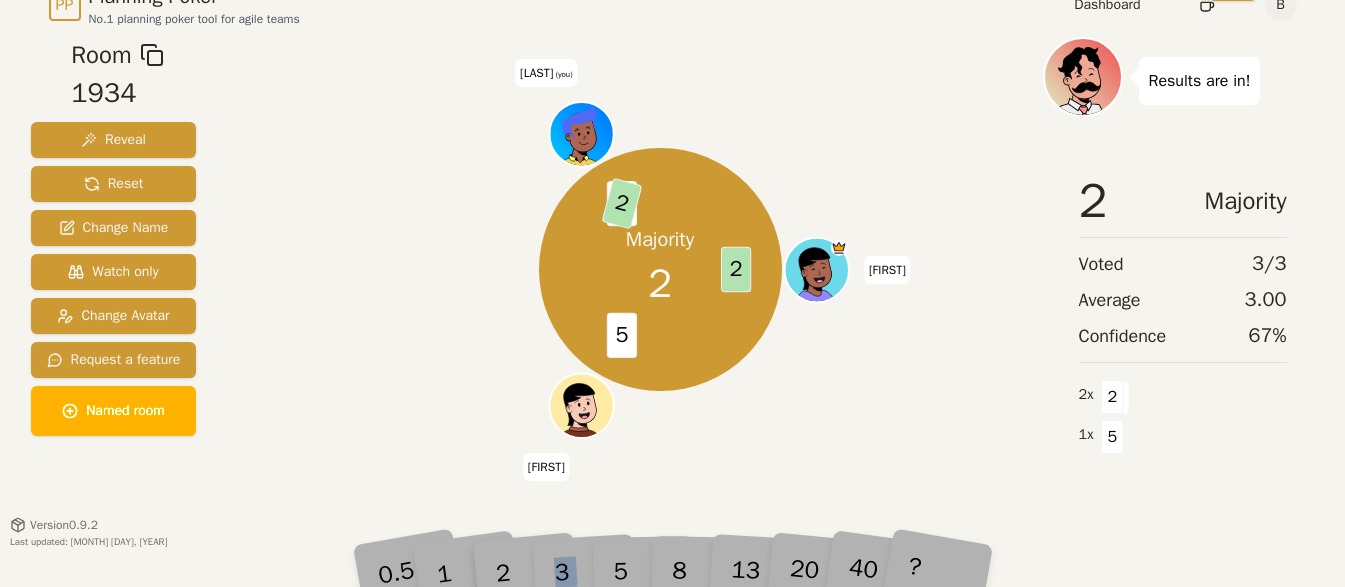click on "3" at bounding box center (583, 541) 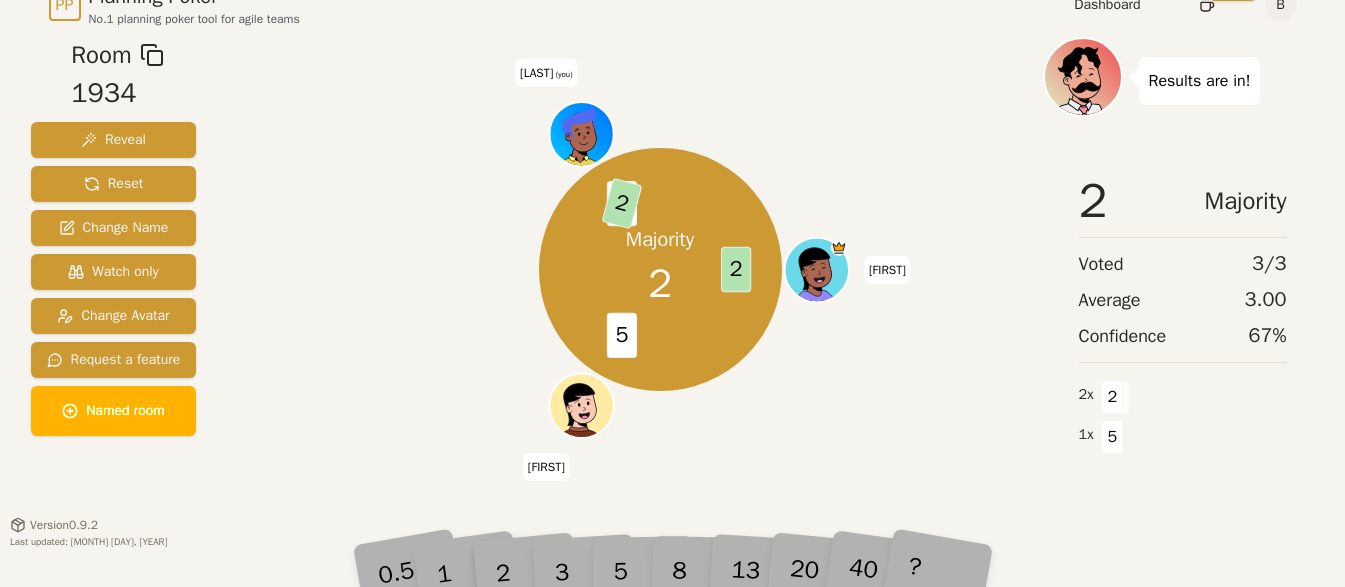 click on "3" at bounding box center [583, 541] 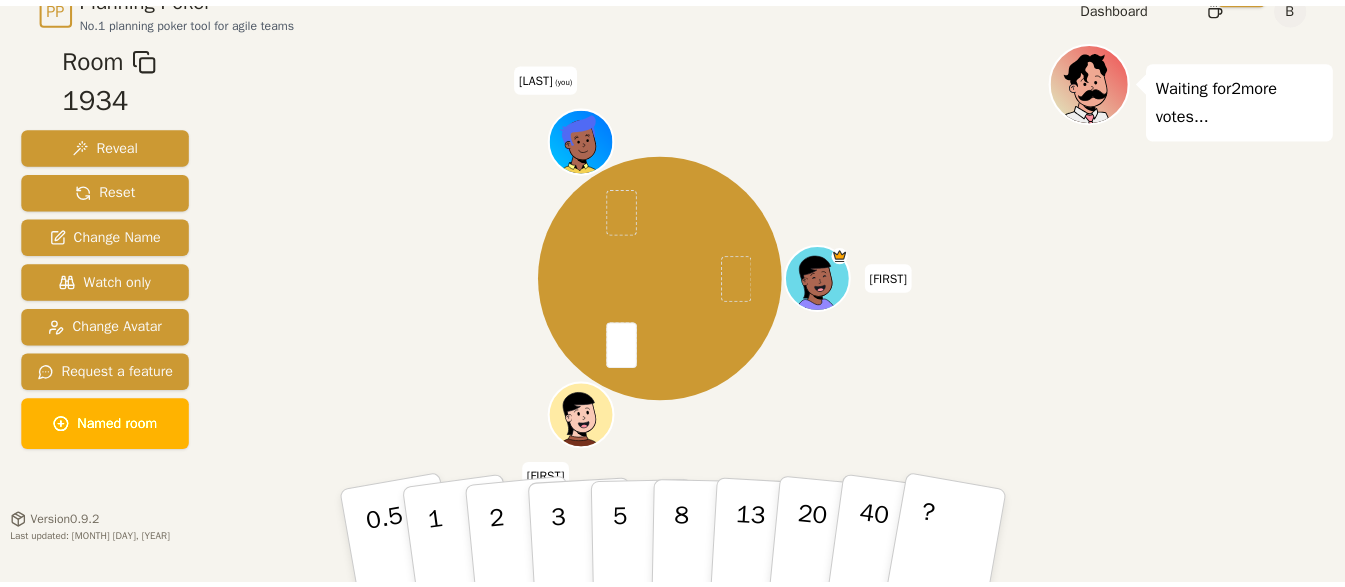 scroll, scrollTop: 0, scrollLeft: 0, axis: both 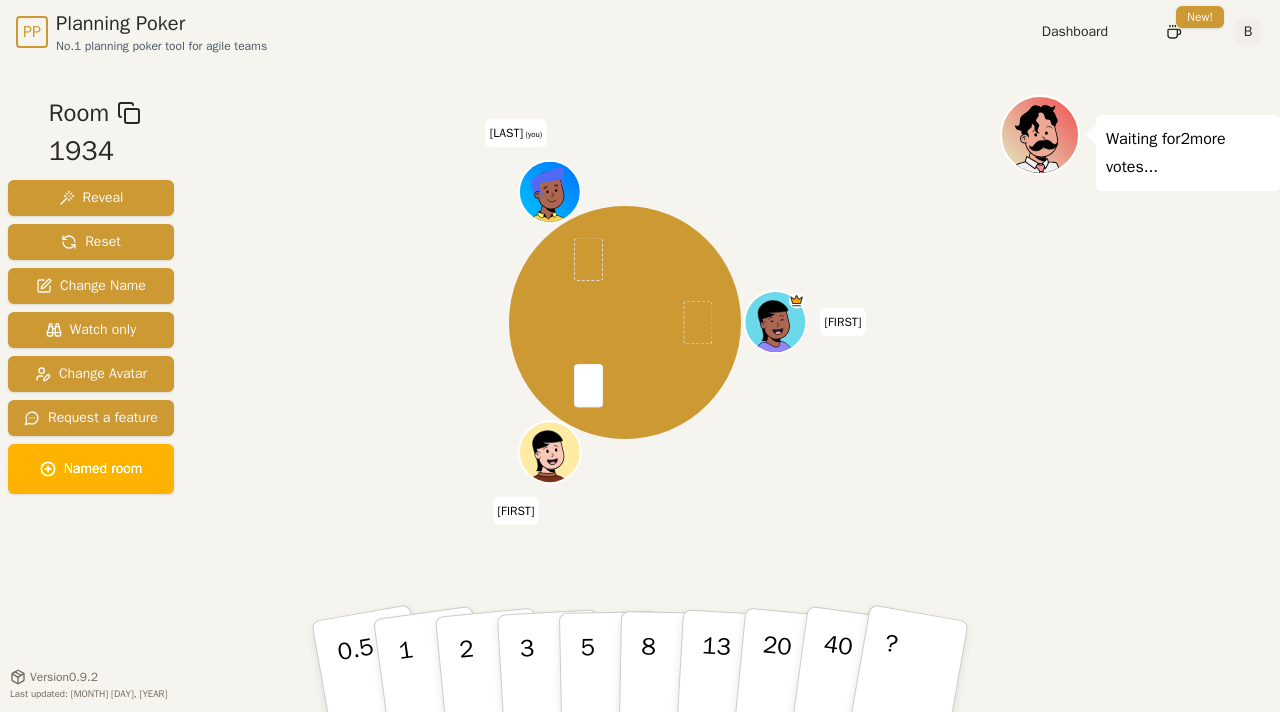 click at bounding box center [588, 386] 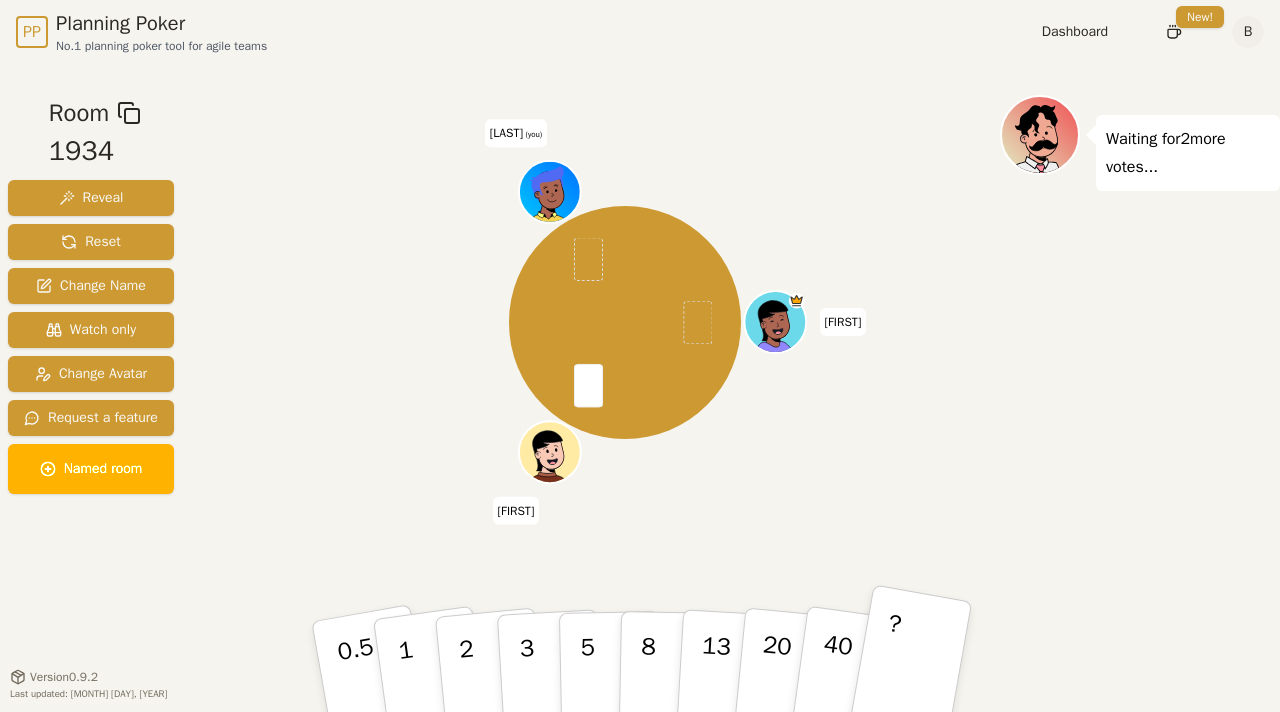 click on "[SYMBOL]" at bounding box center [373, 686] 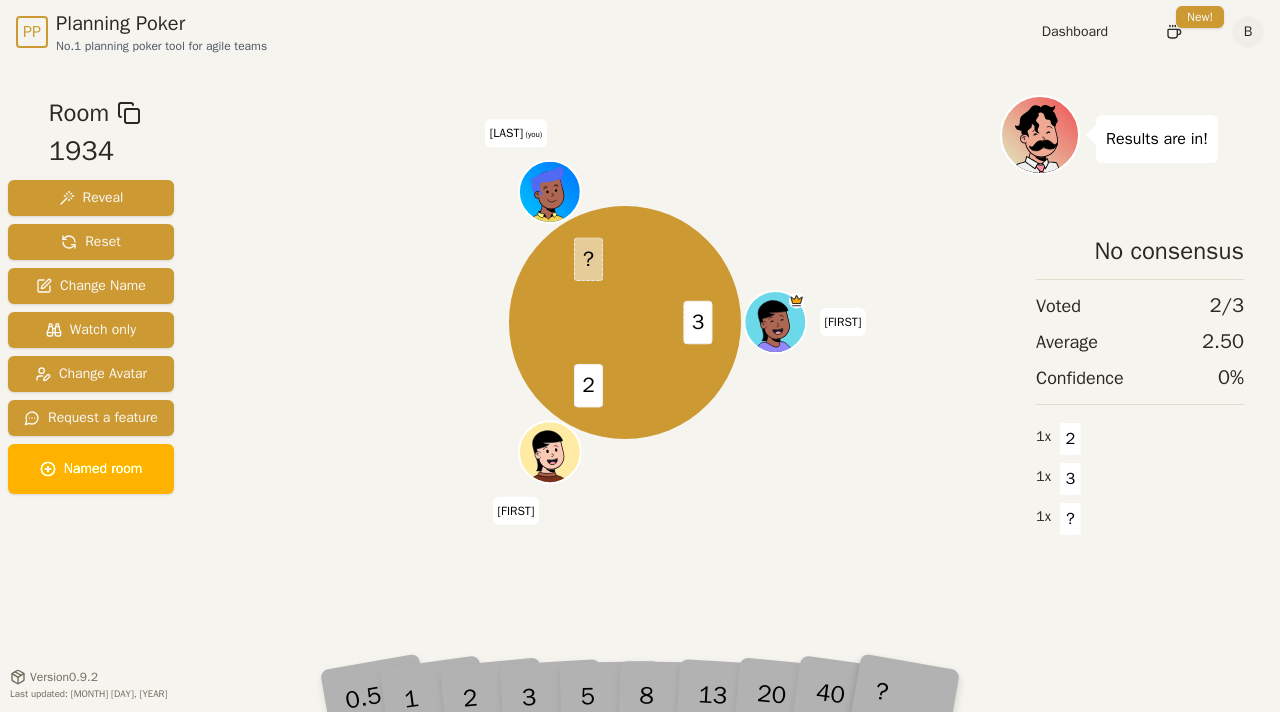 click on "[SYMBOL]" at bounding box center (588, 259) 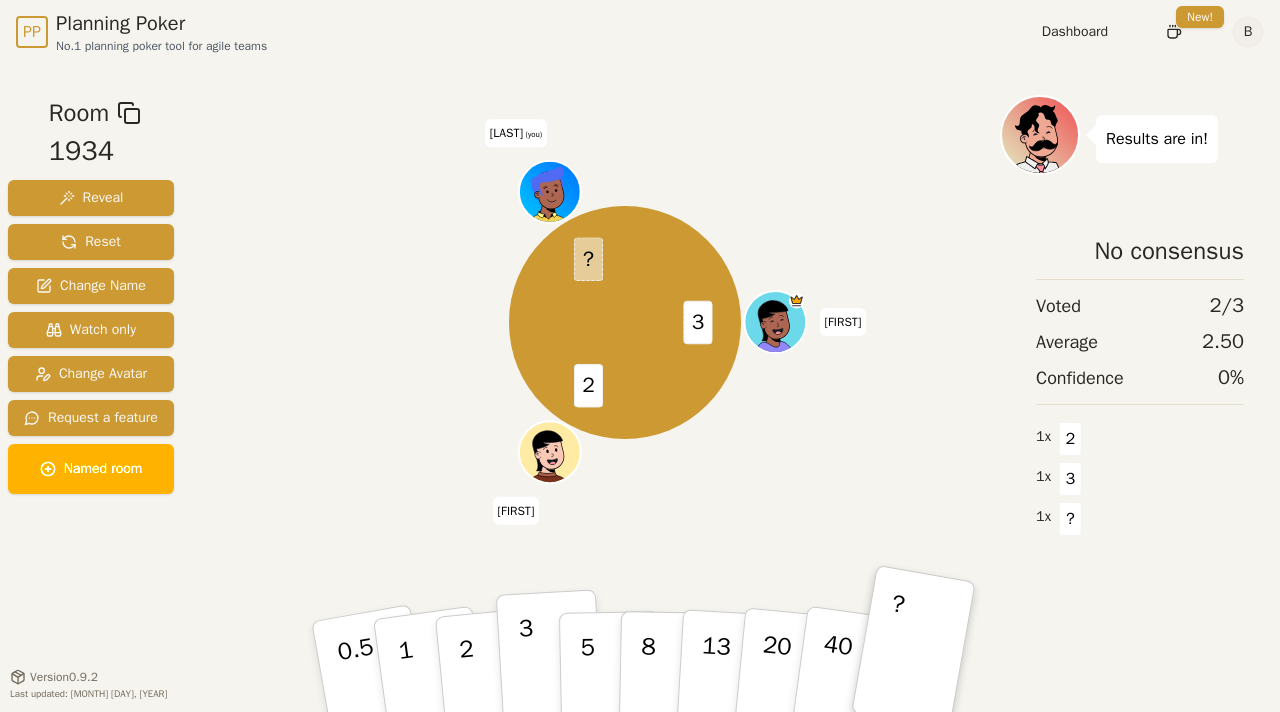 click on "3" at bounding box center [373, 686] 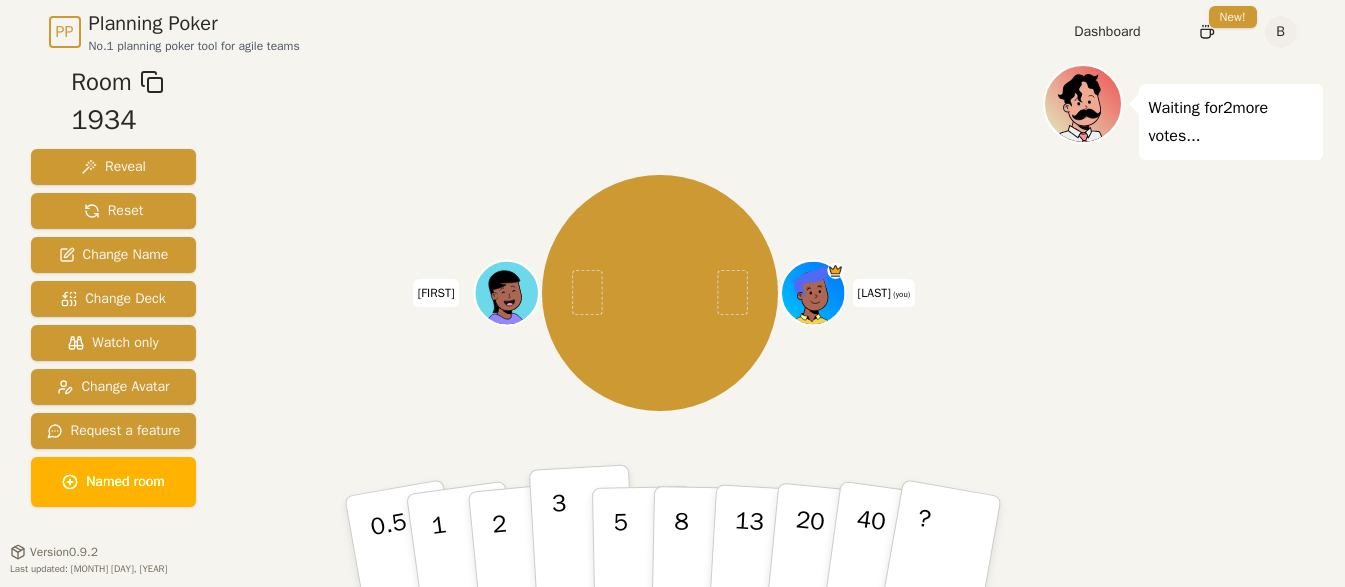 click on "3" at bounding box center (395, 563) 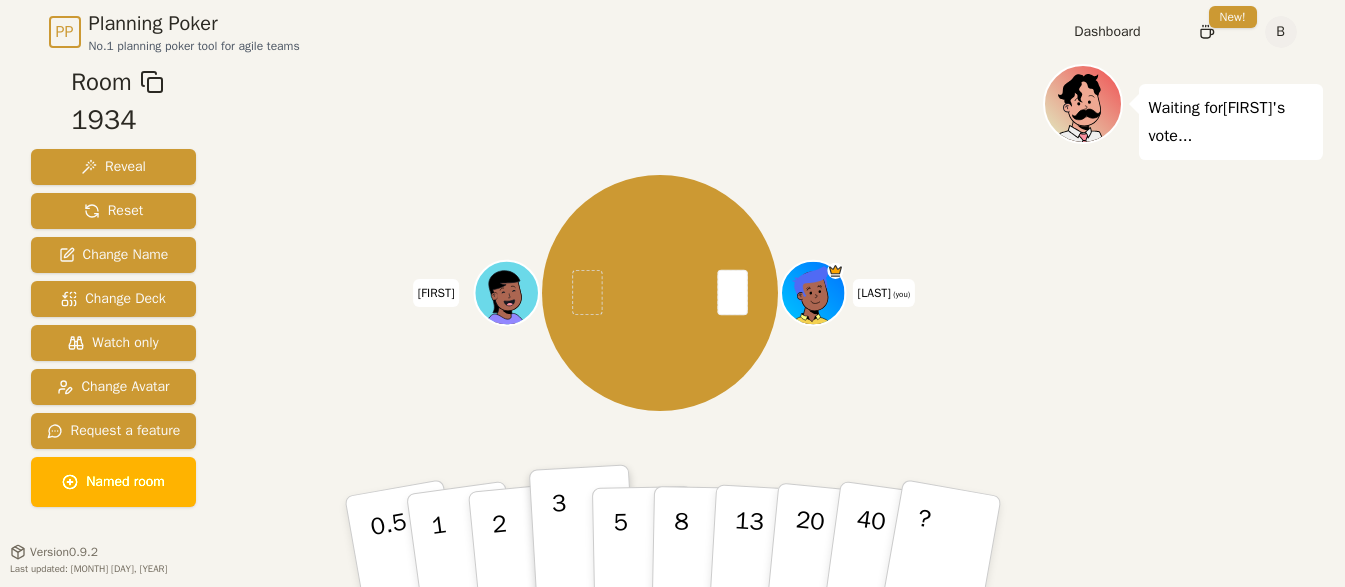 click on "3" at bounding box center (560, 543) 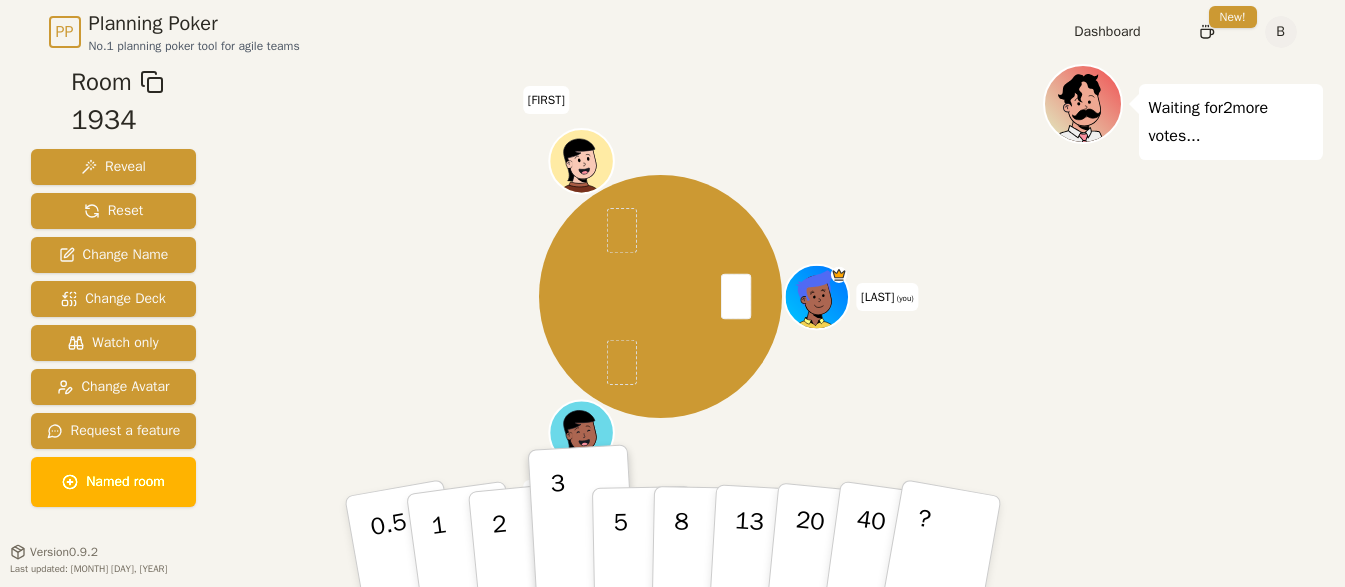 click on "Ben   (you) edgar Daniel" at bounding box center [660, 296] 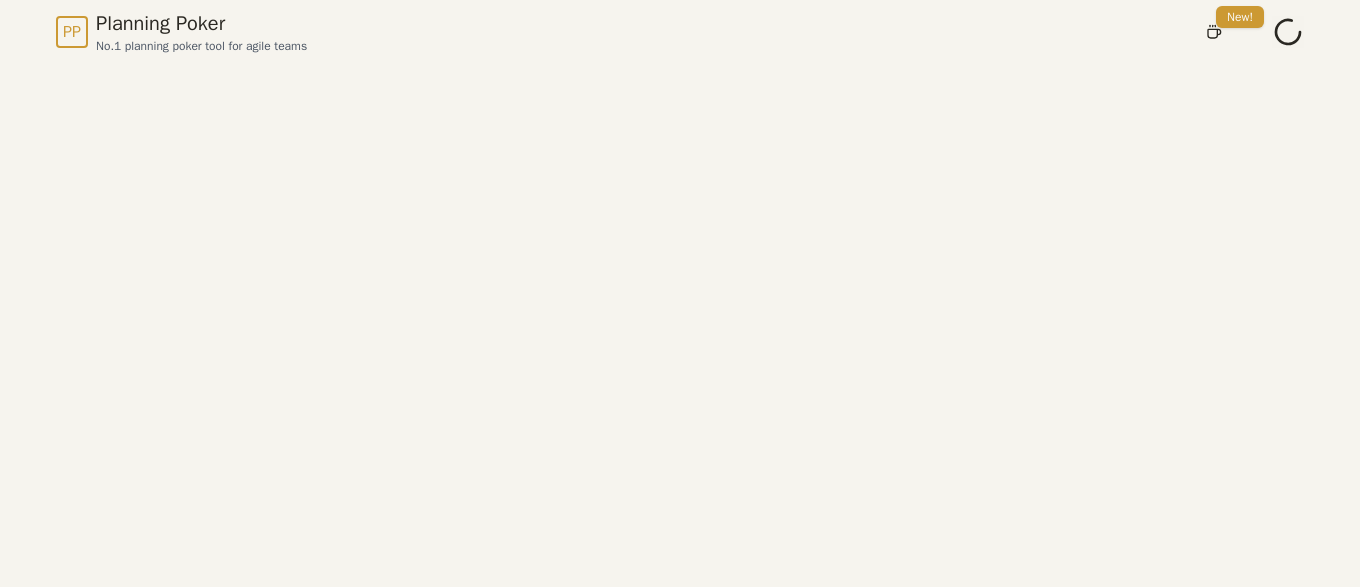 scroll, scrollTop: 0, scrollLeft: 0, axis: both 